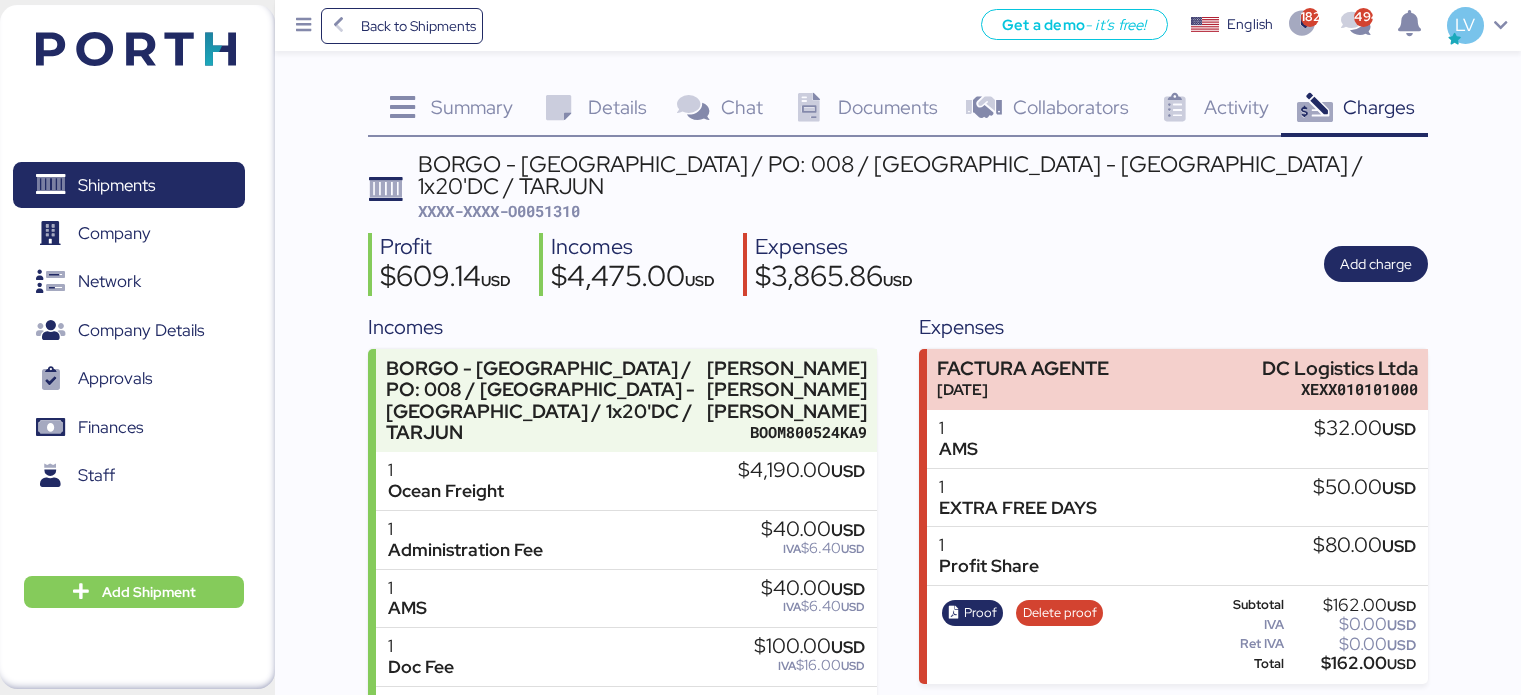 scroll, scrollTop: 48, scrollLeft: 0, axis: vertical 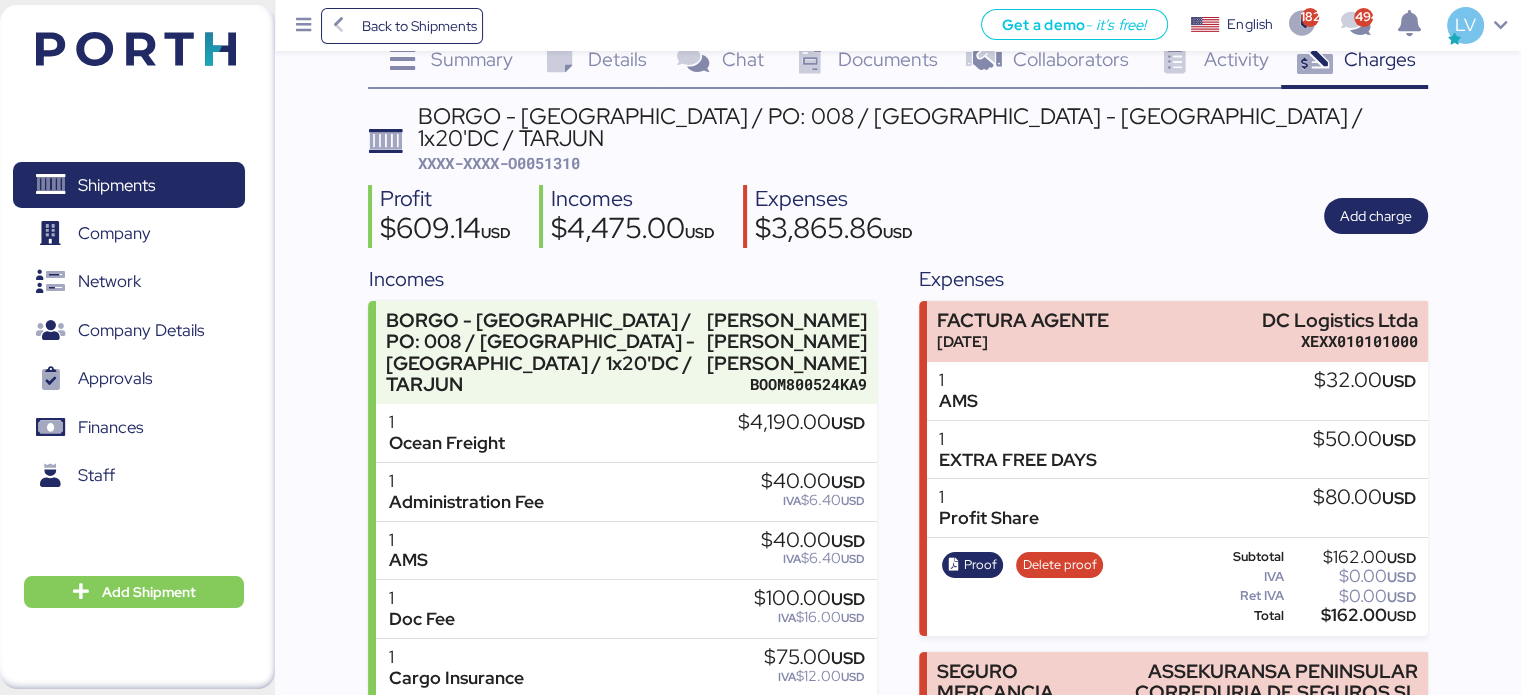 click on "Back to Shipments" at bounding box center (402, 26) 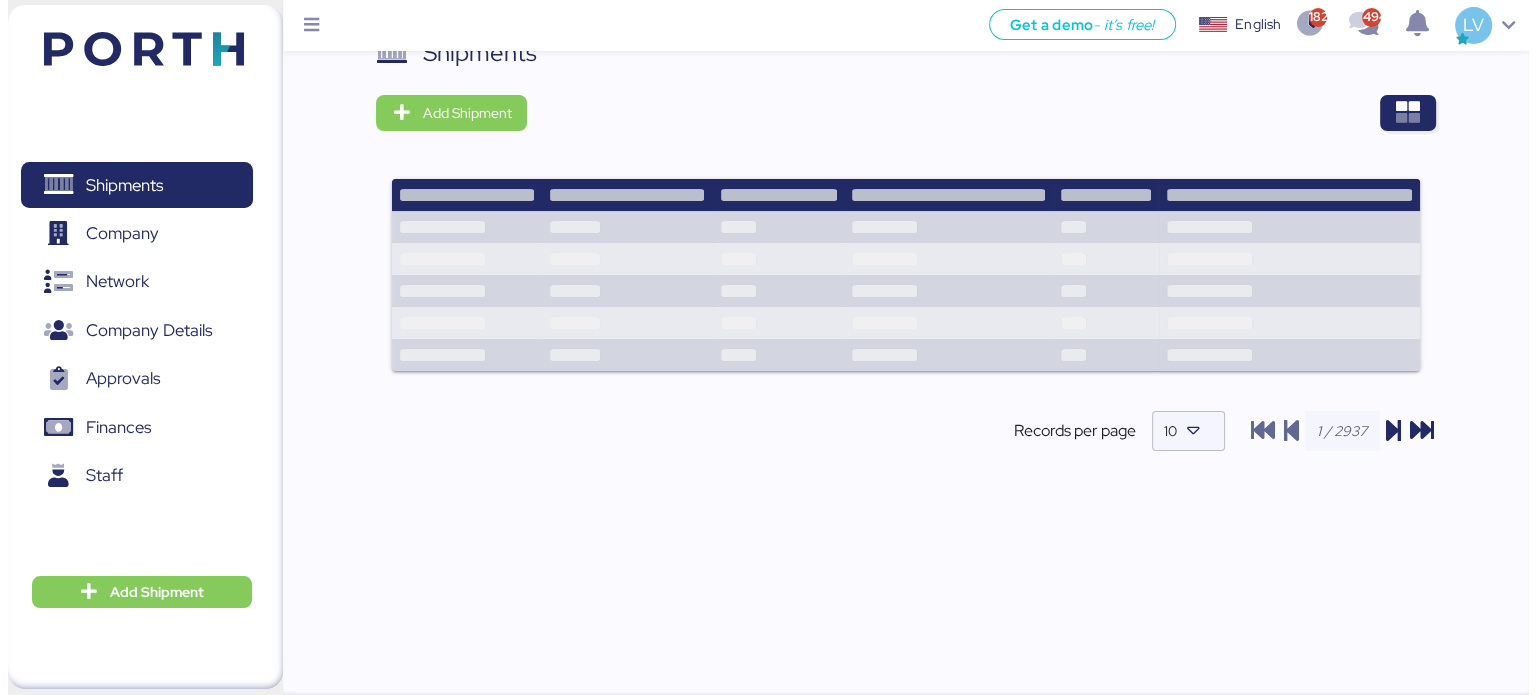 scroll, scrollTop: 0, scrollLeft: 0, axis: both 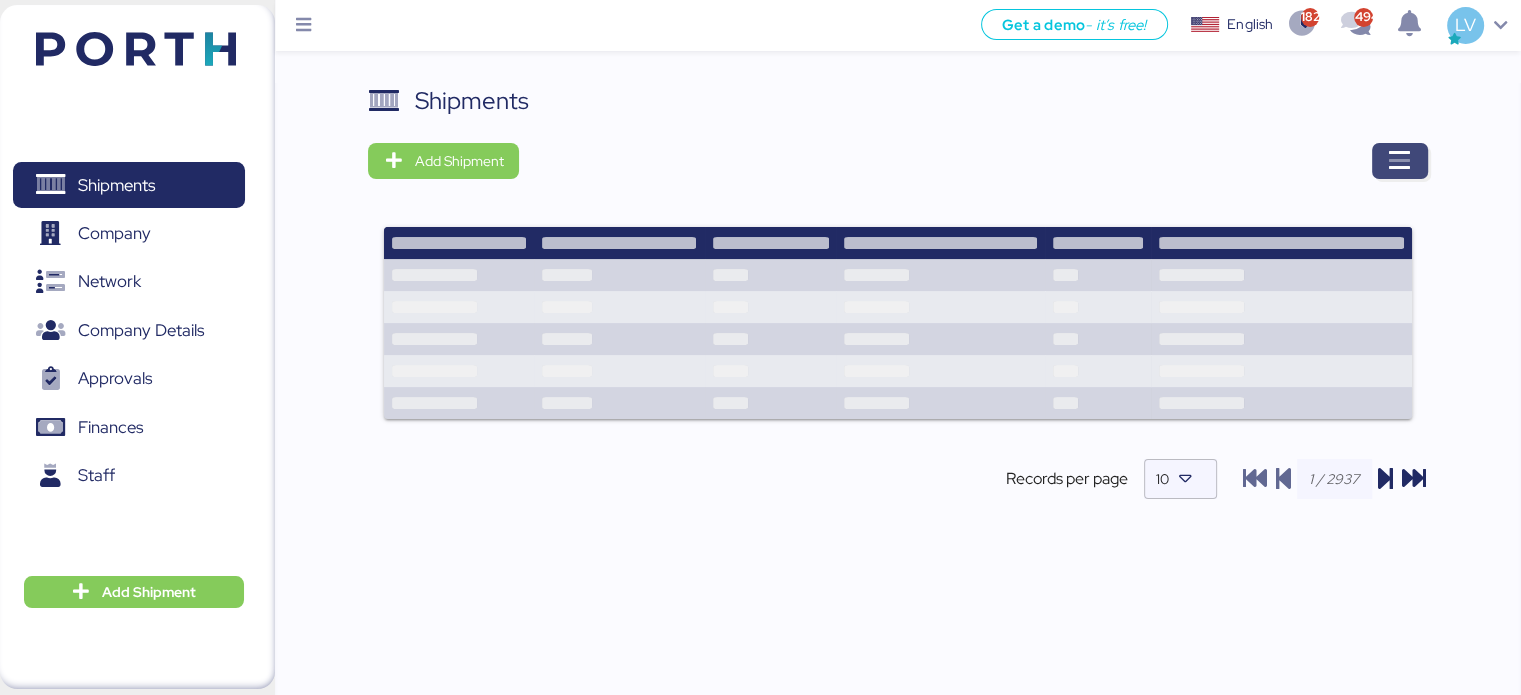 click at bounding box center (1400, 161) 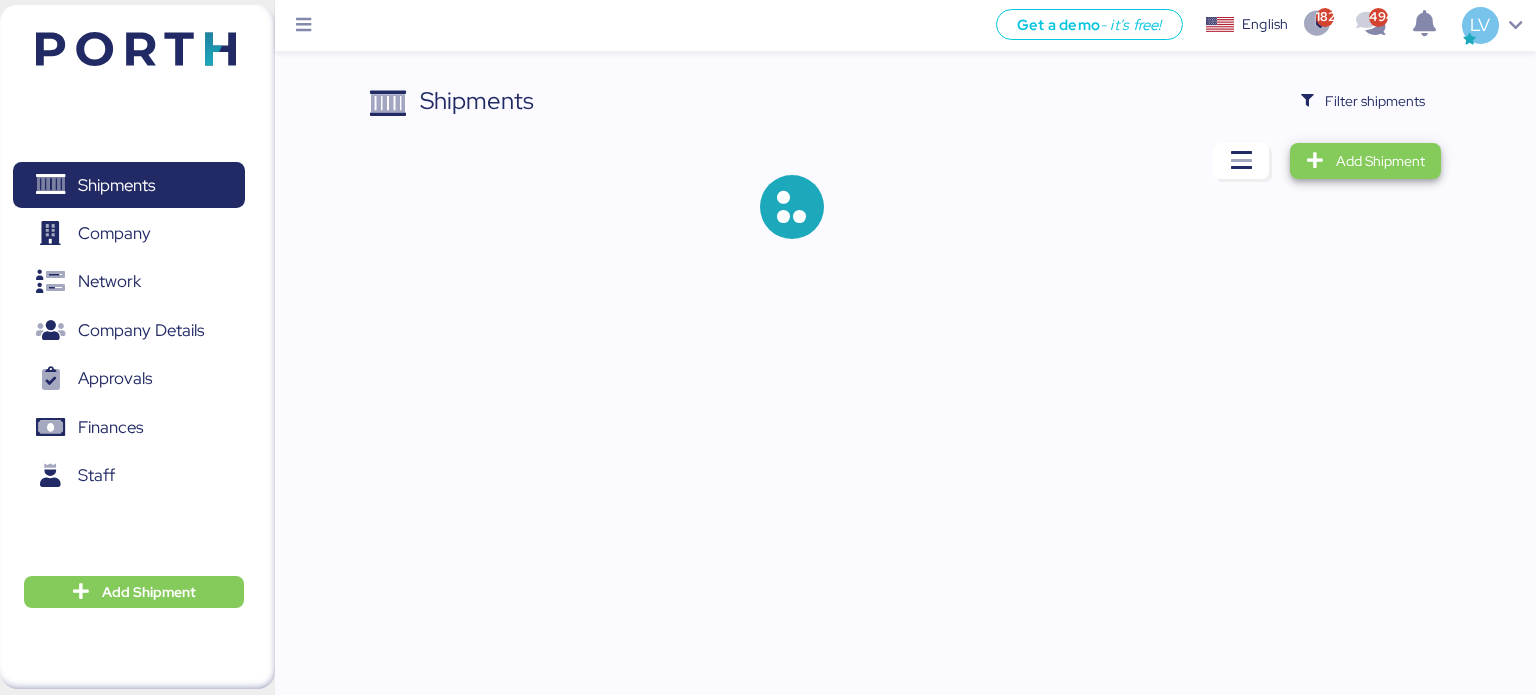 click on "Add Shipment" at bounding box center [1380, 161] 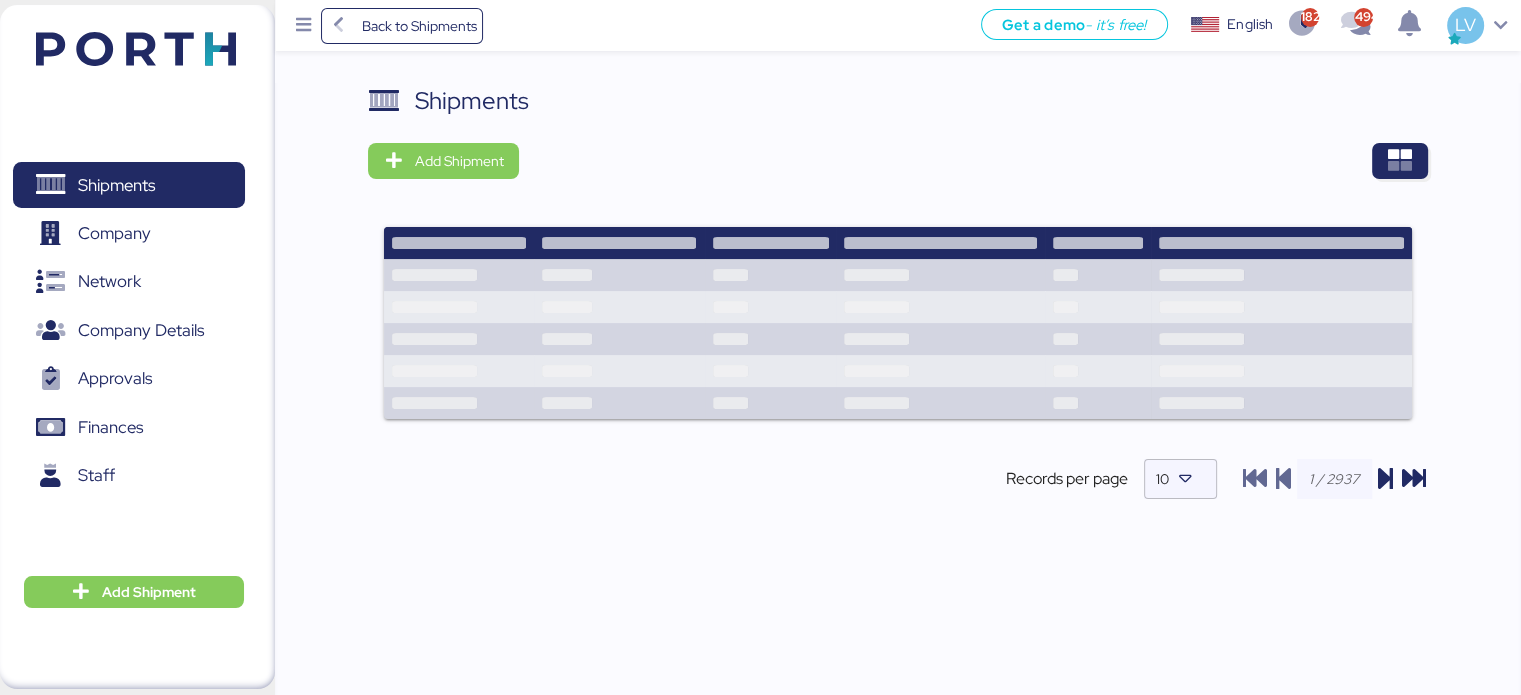 click on "Shipments" at bounding box center (897, 101) 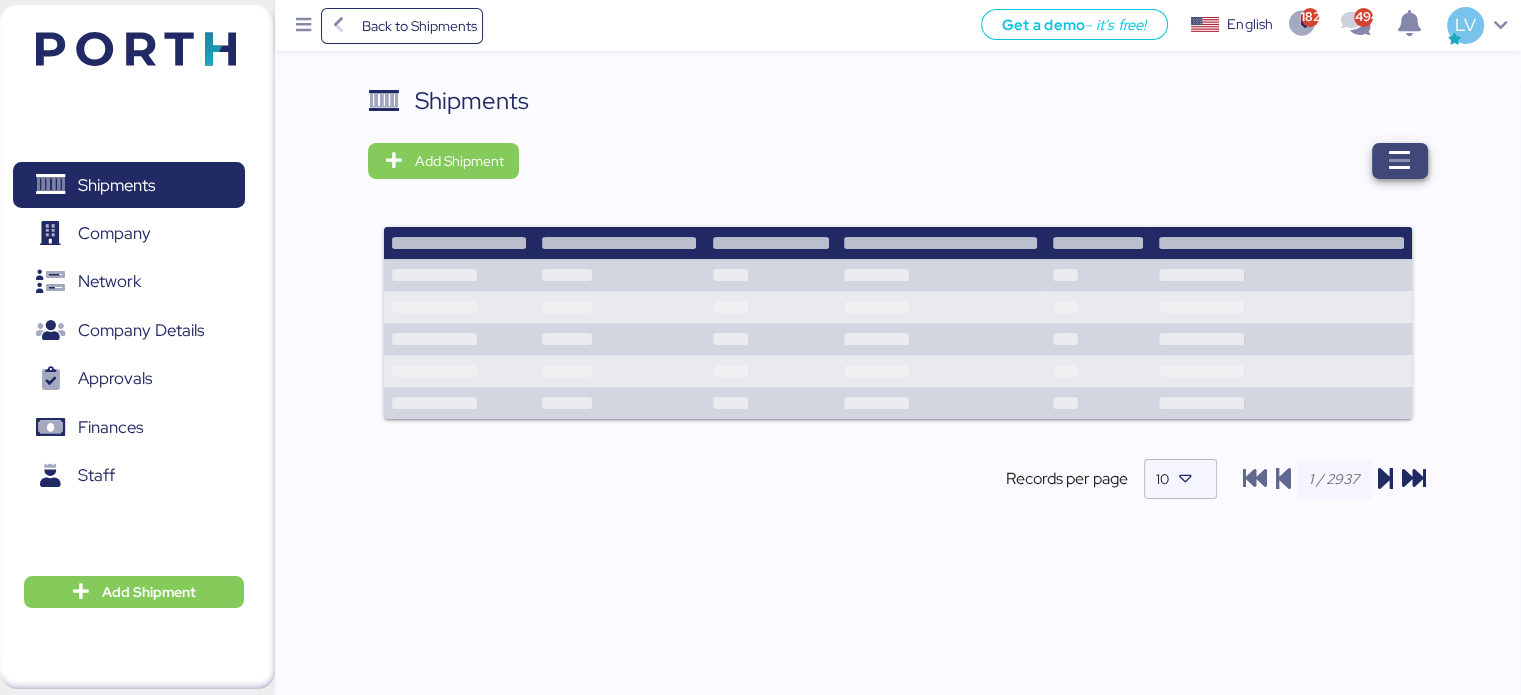 click at bounding box center (1400, 161) 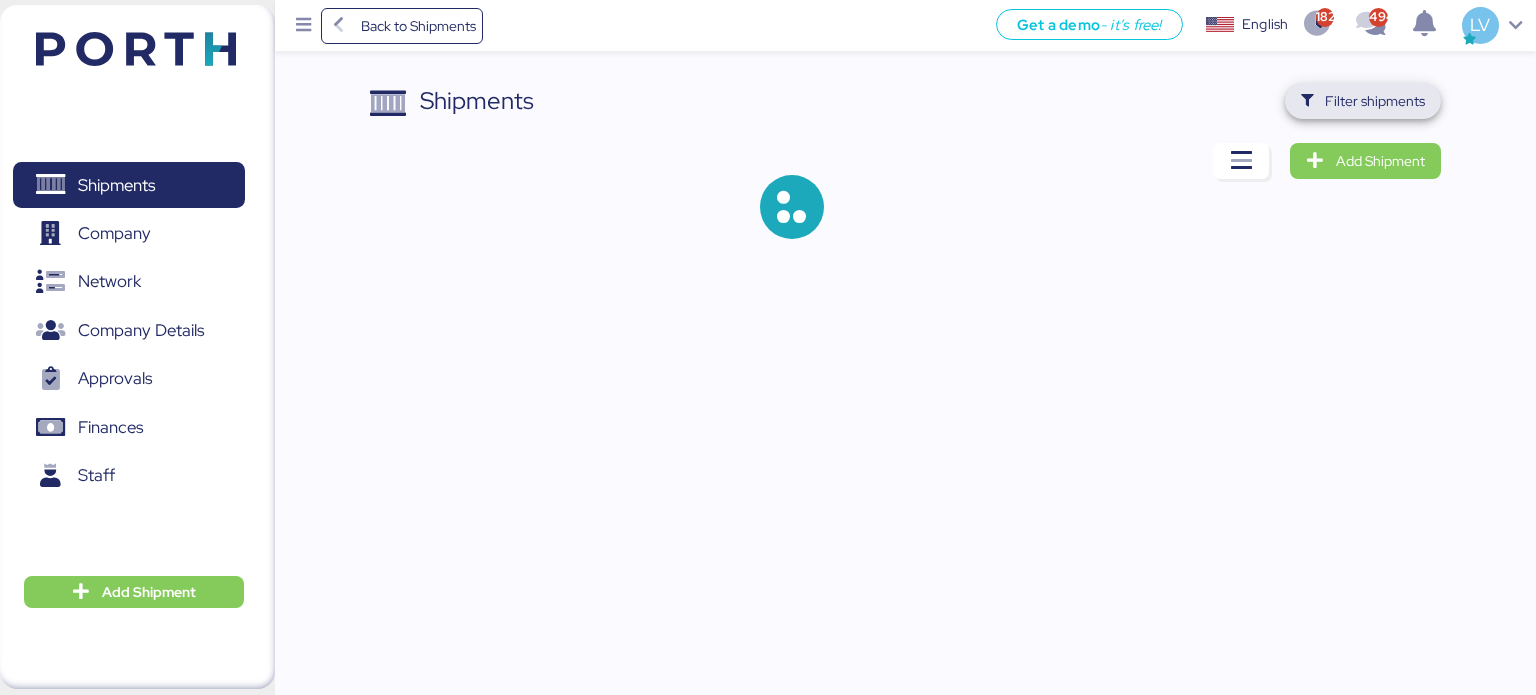 click on "Filter shipments" at bounding box center [1375, 101] 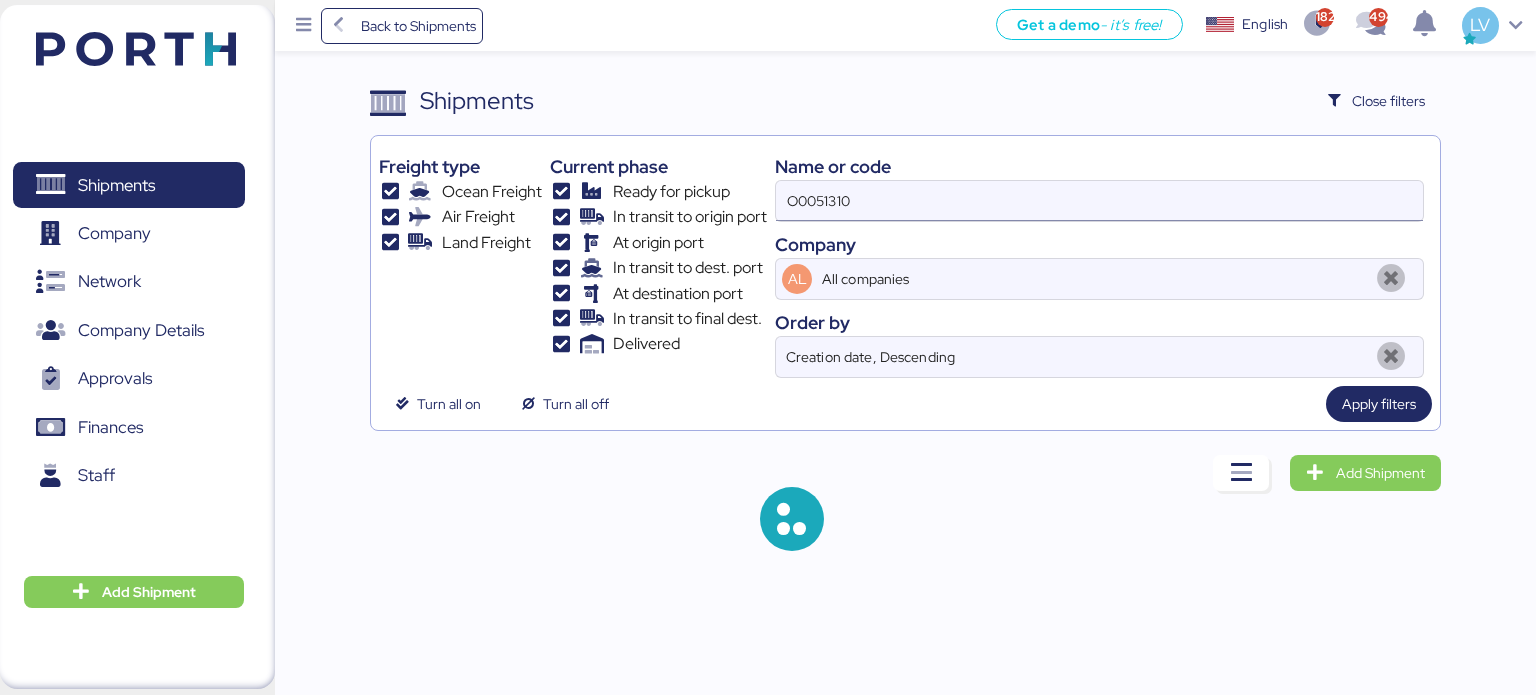 click on "O0051310" at bounding box center (1099, 201) 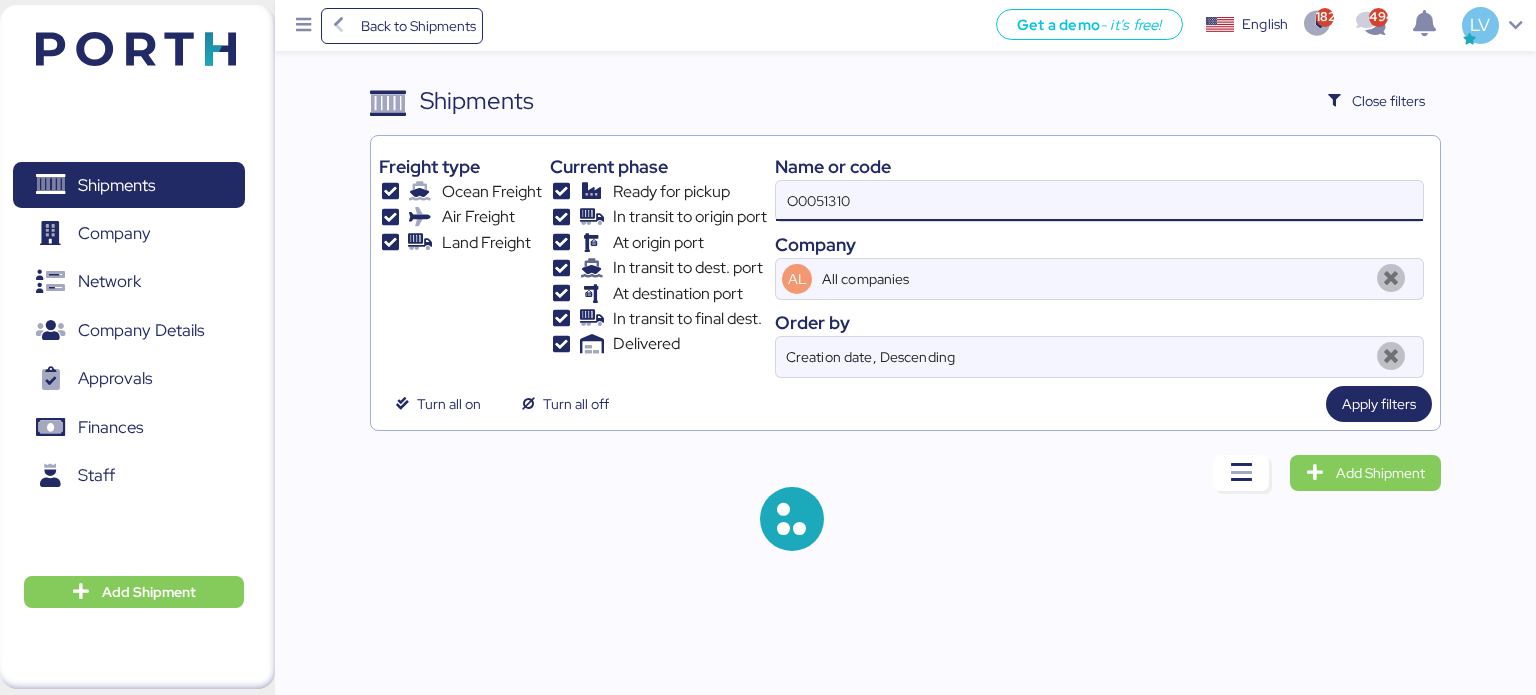 click on "O0051310" at bounding box center (1099, 201) 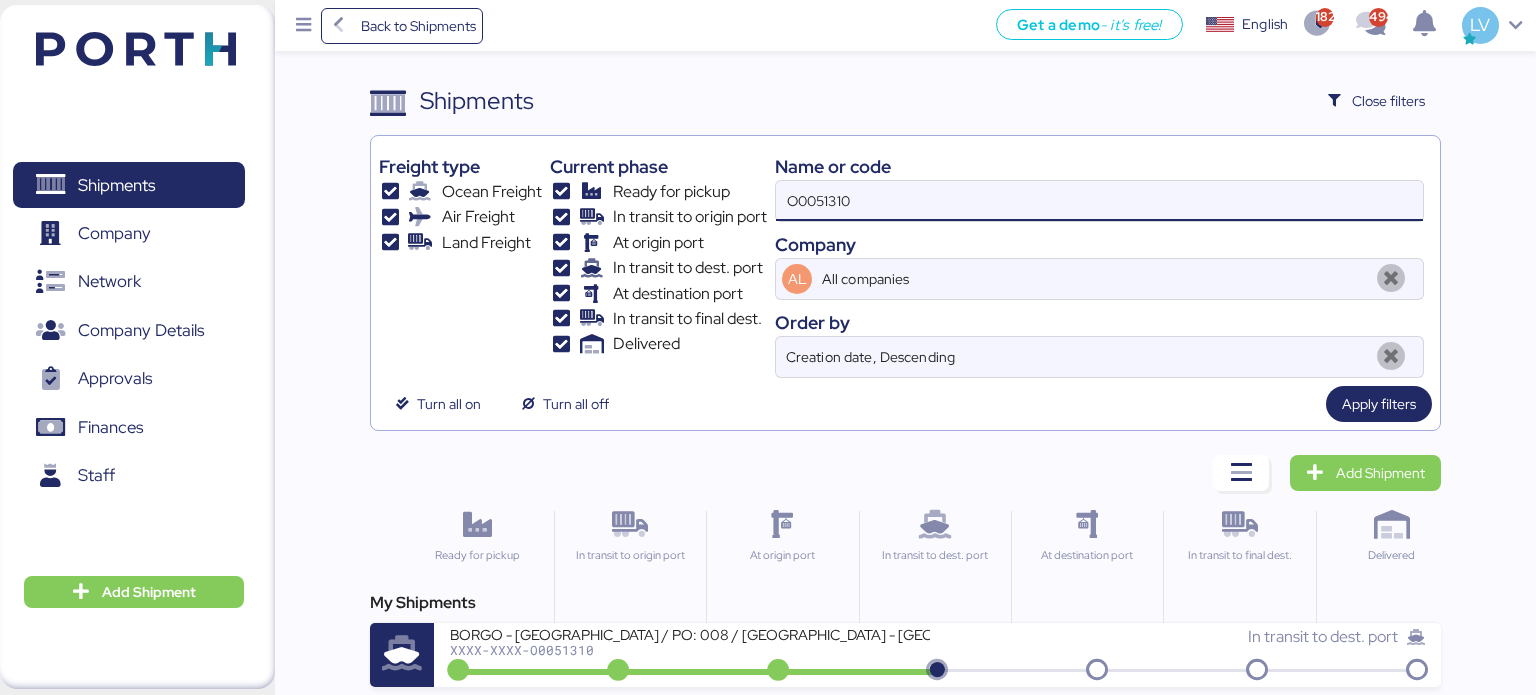 paste on "062" 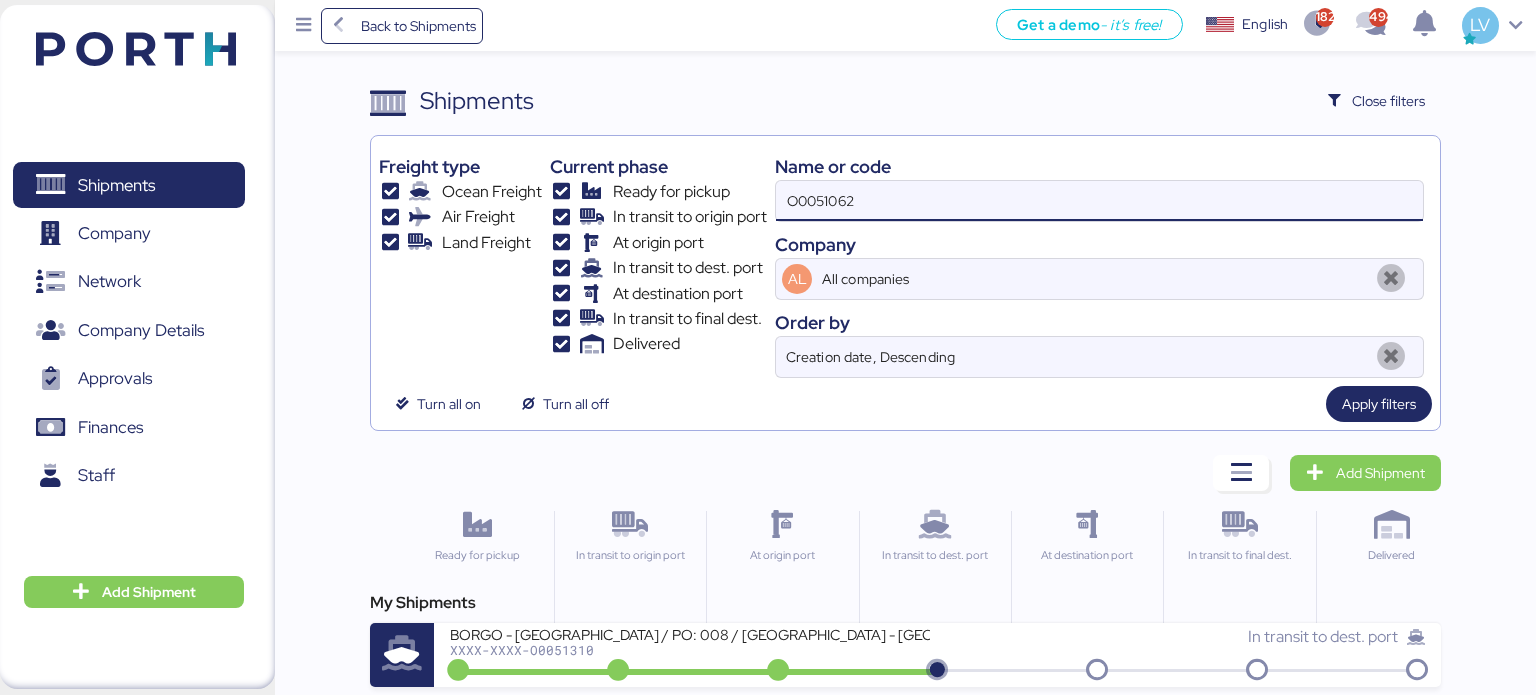 type on "O0051062" 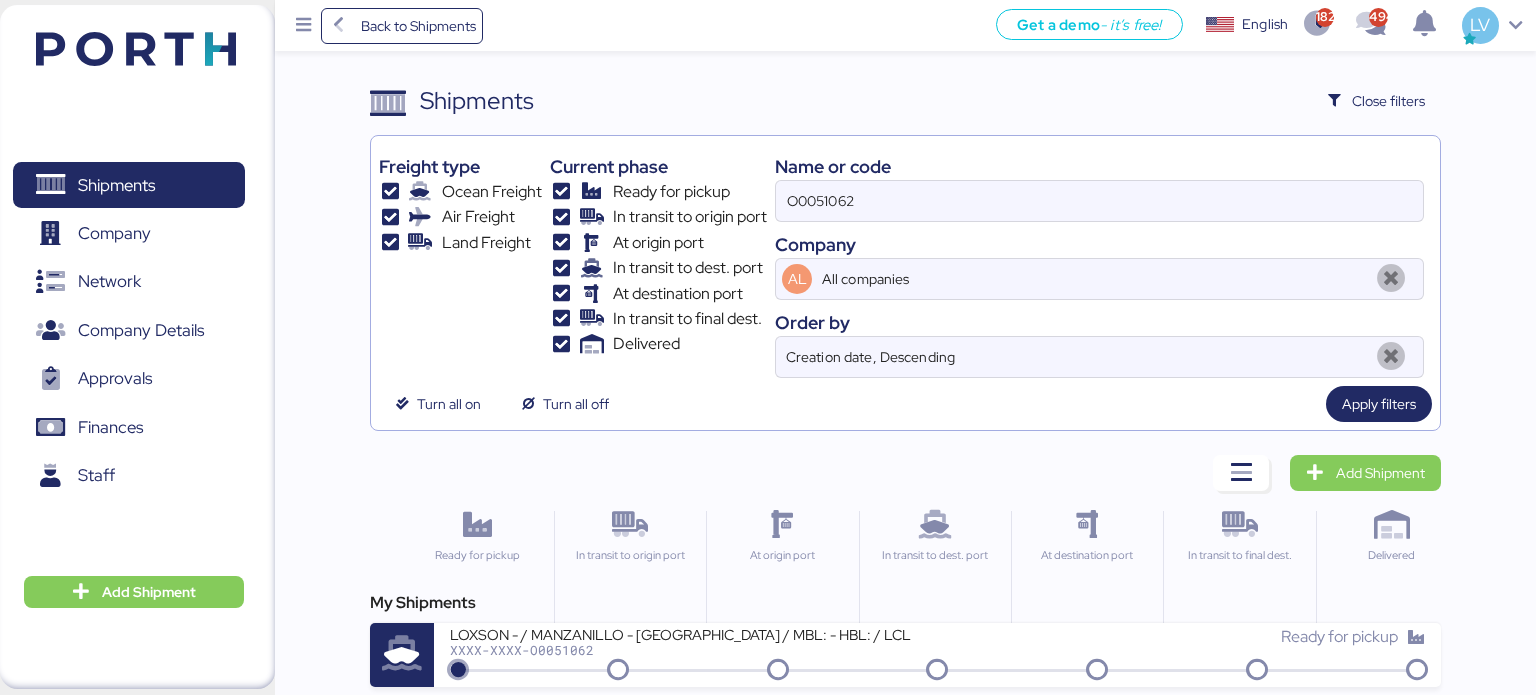 click on "My Shipments LOXSON - / MANZANILLO - [GEOGRAPHIC_DATA] / MBL: - HBL: / LCL XXXX-XXXX-O0051062 Ready for pickup" at bounding box center (906, 639) 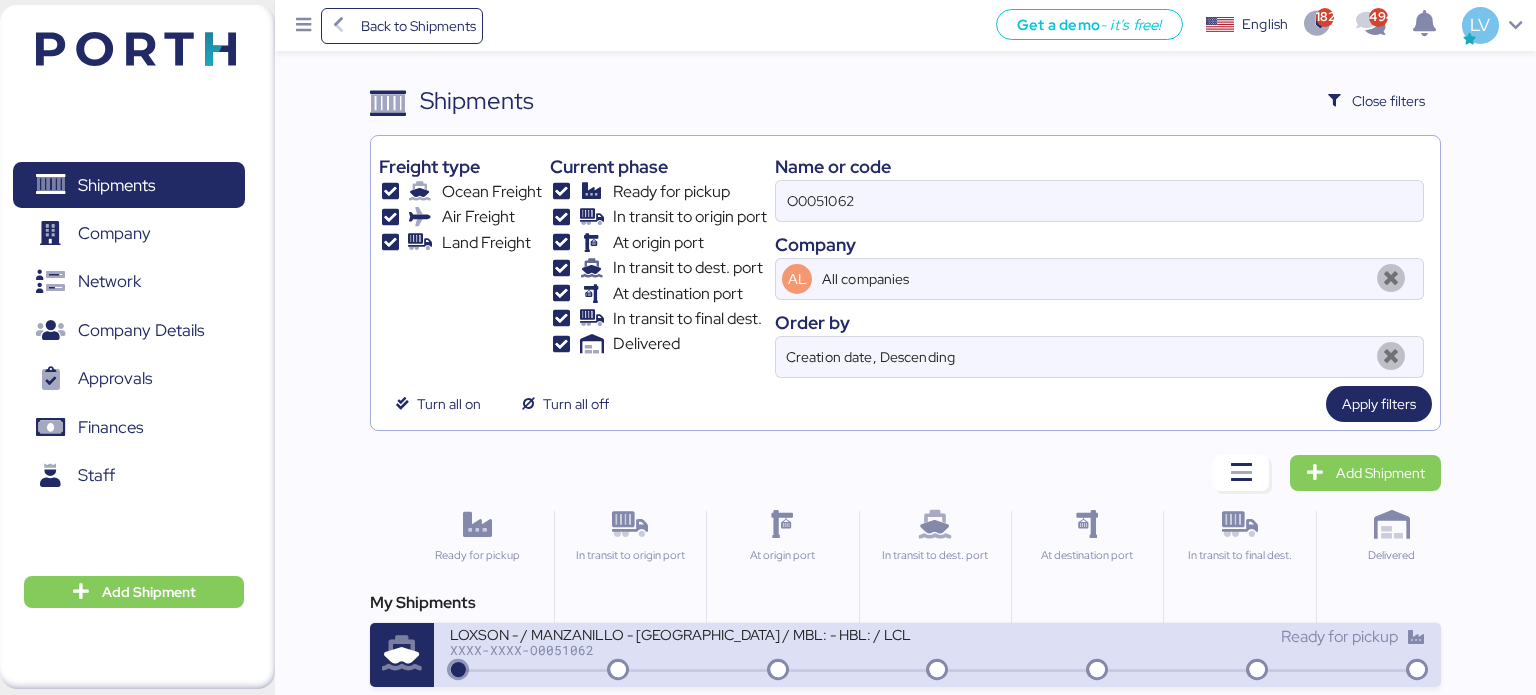 click on "LOXSON - / MANZANILLO - [GEOGRAPHIC_DATA] / MBL: - HBL: / LCL XXXX-XXXX-O0051062 Ready for pickup" at bounding box center (938, 655) 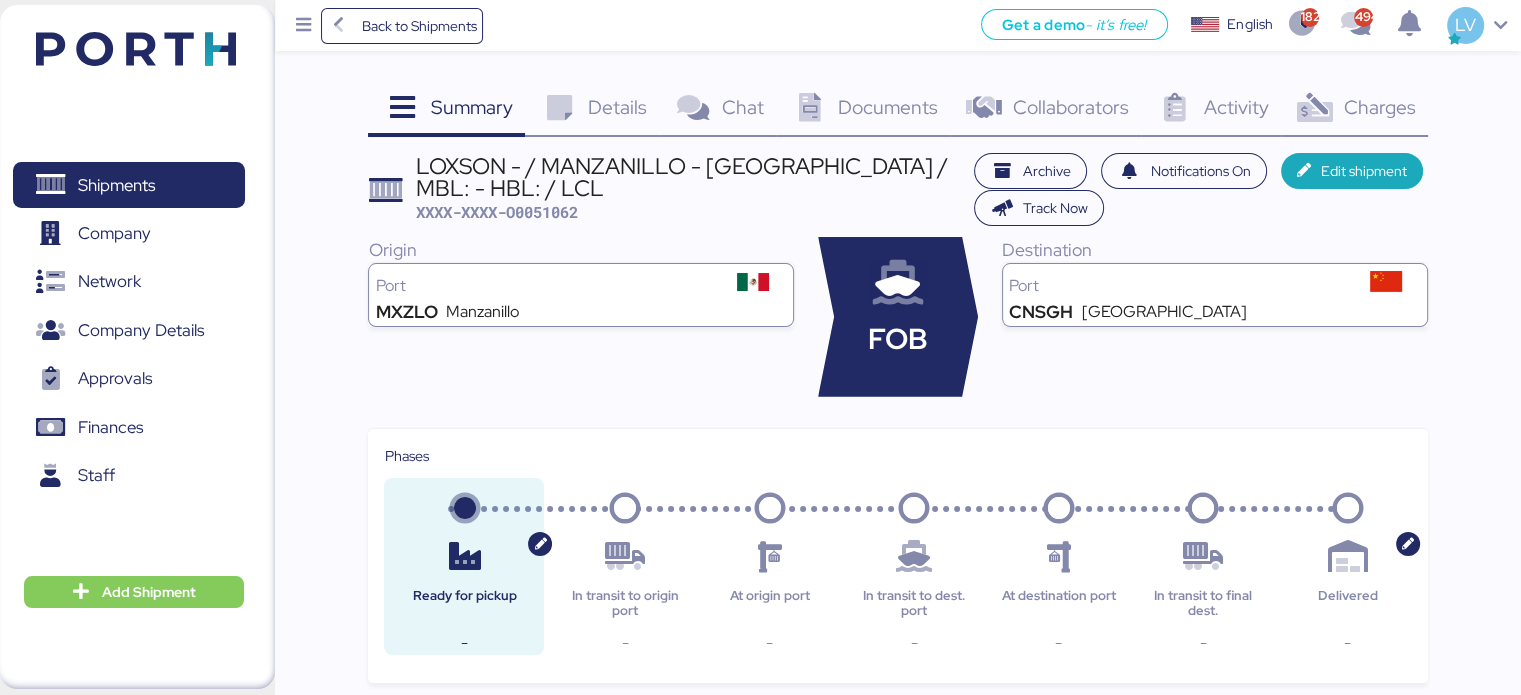 click on "Charges" at bounding box center [1379, 107] 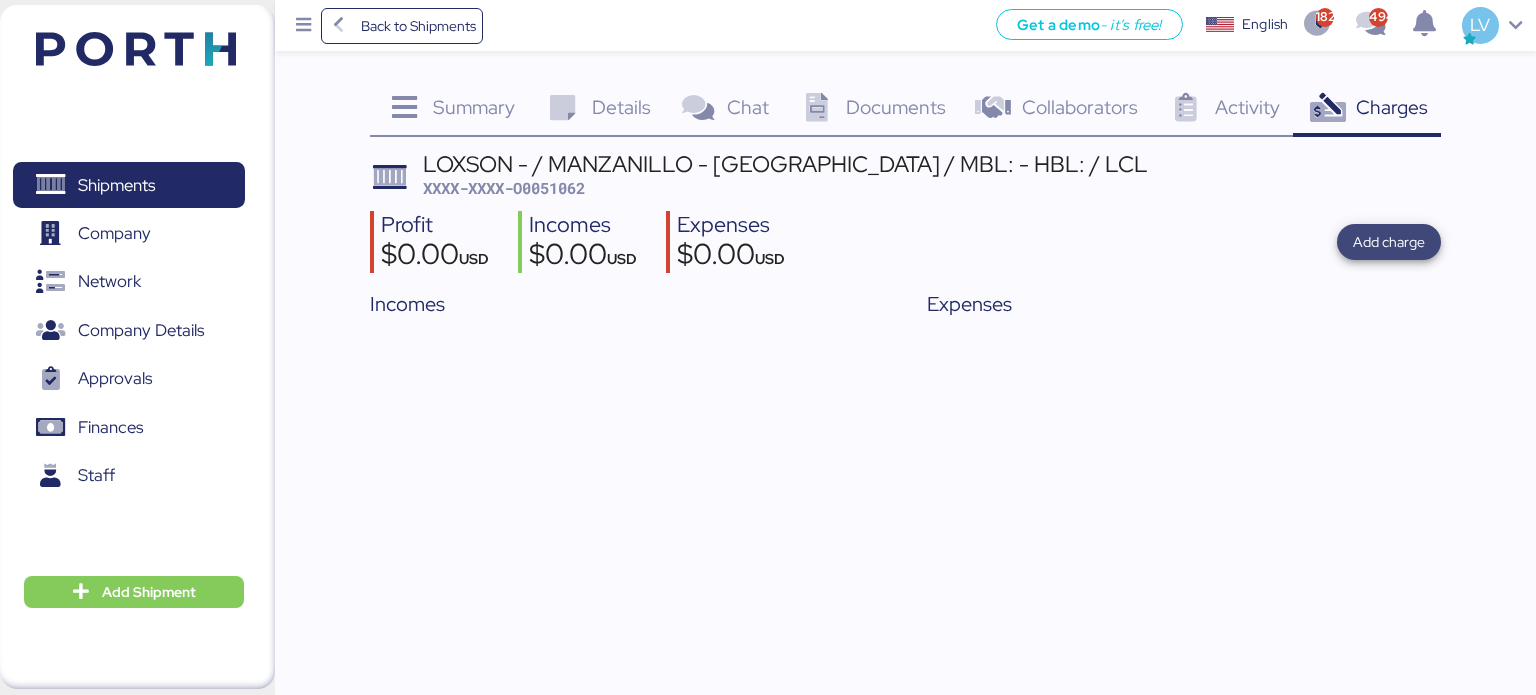 click on "Add charge" at bounding box center [1389, 242] 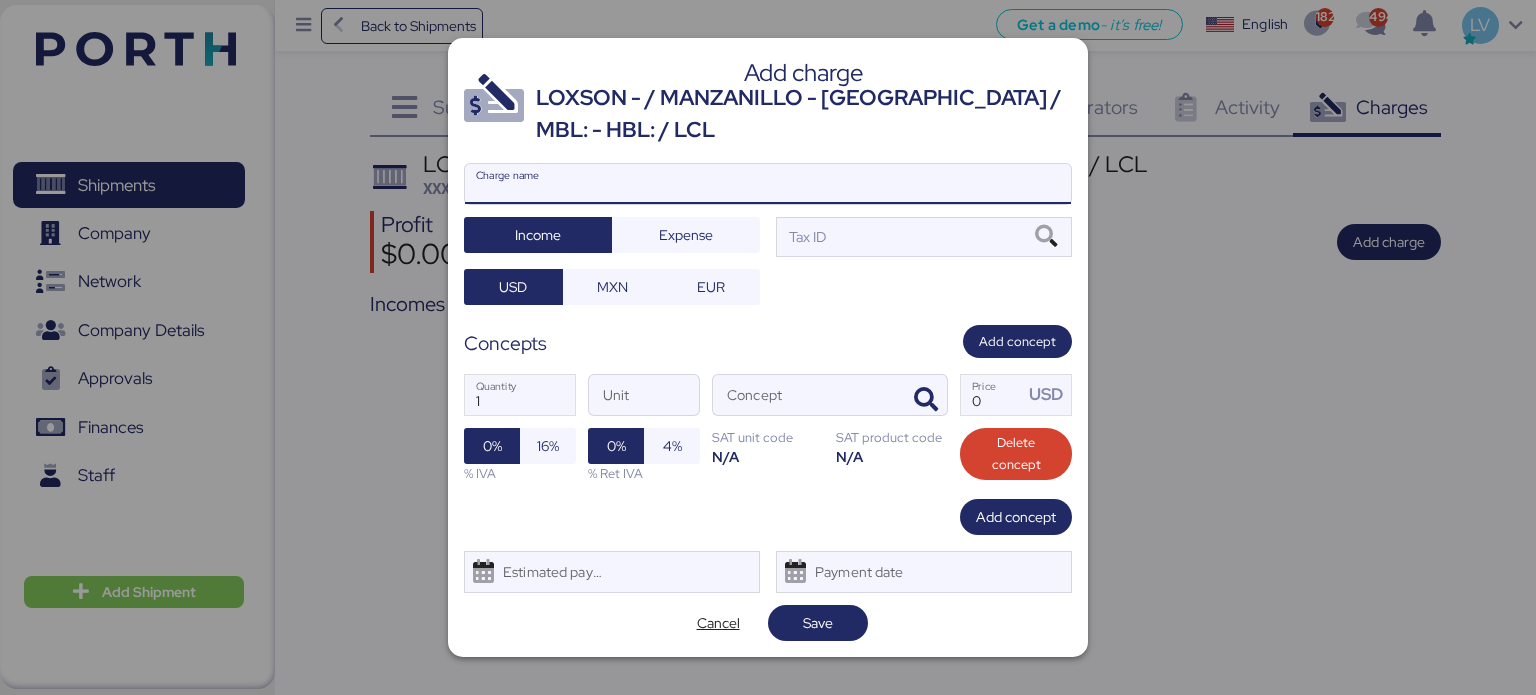 click on "Charge name" at bounding box center (768, 184) 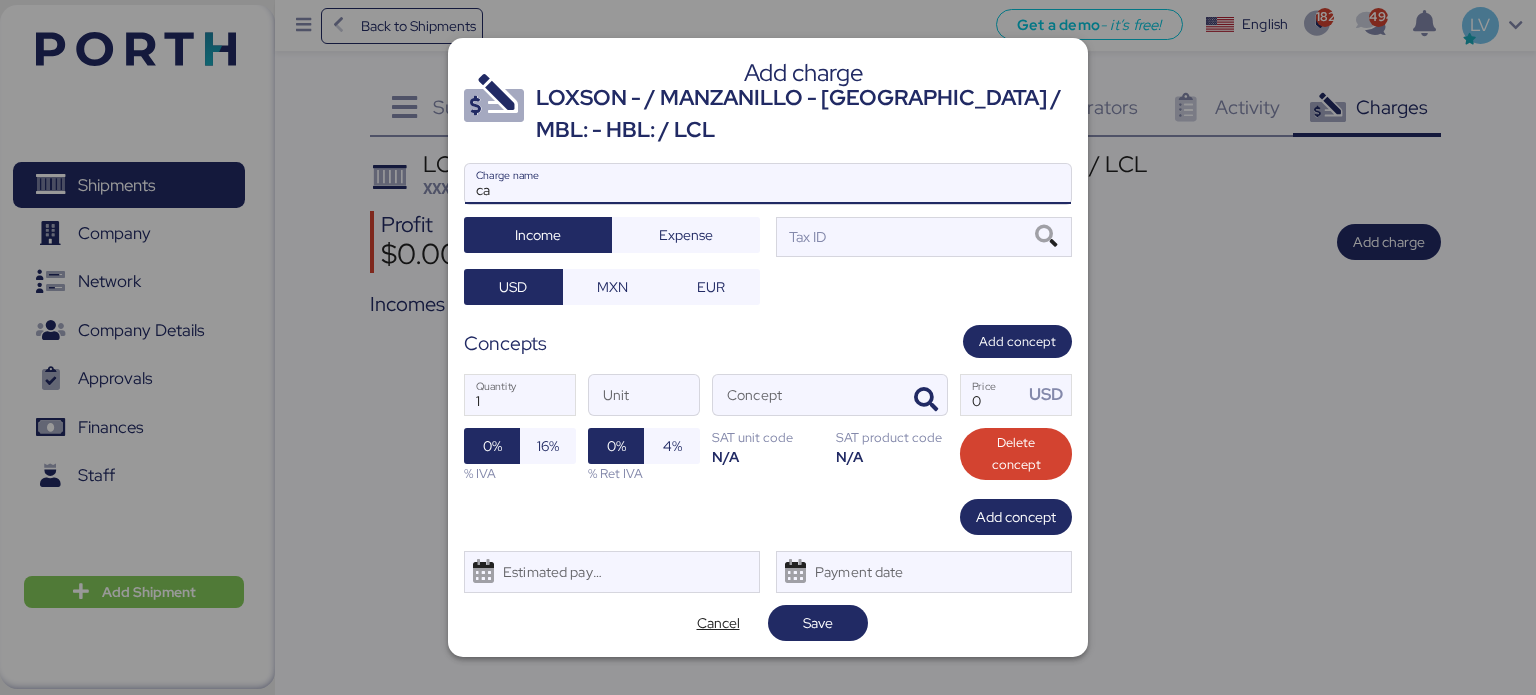 type on "c" 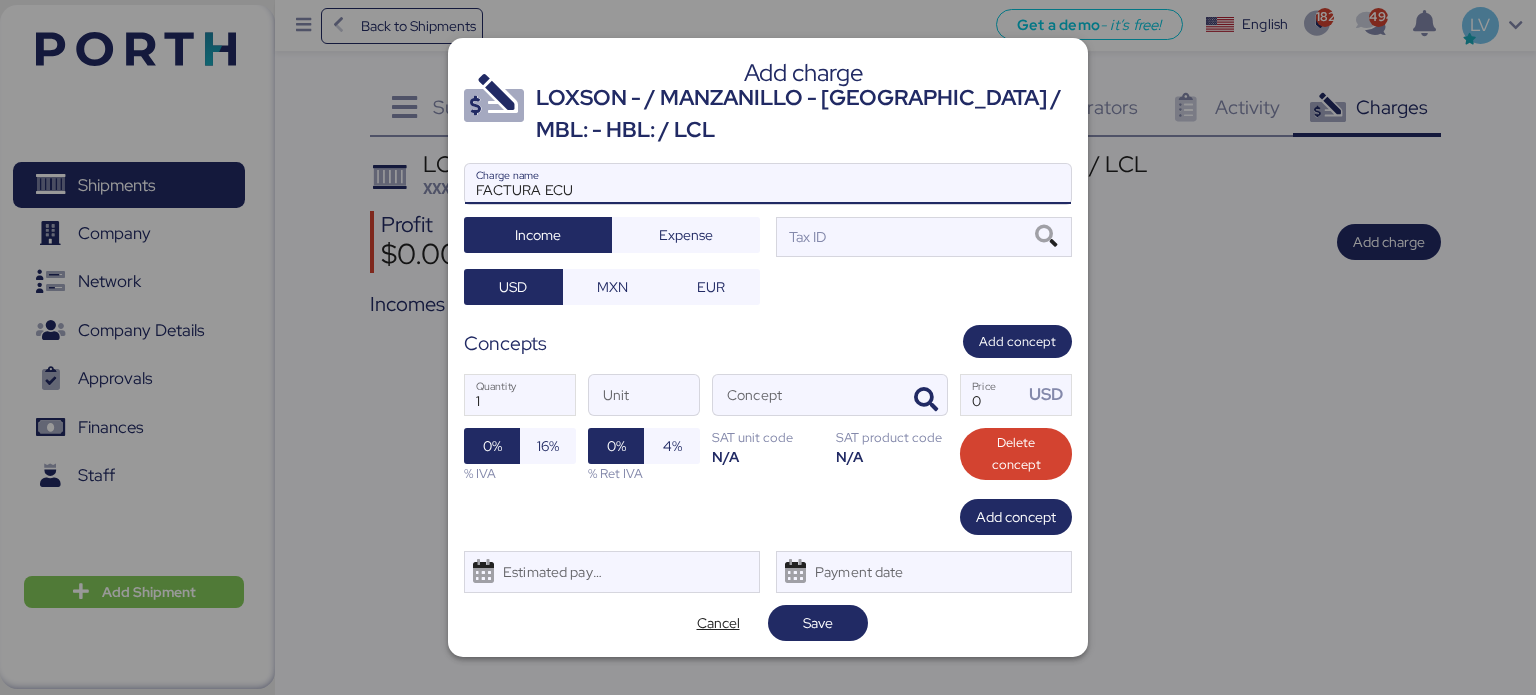 type on "FACTURA ECU" 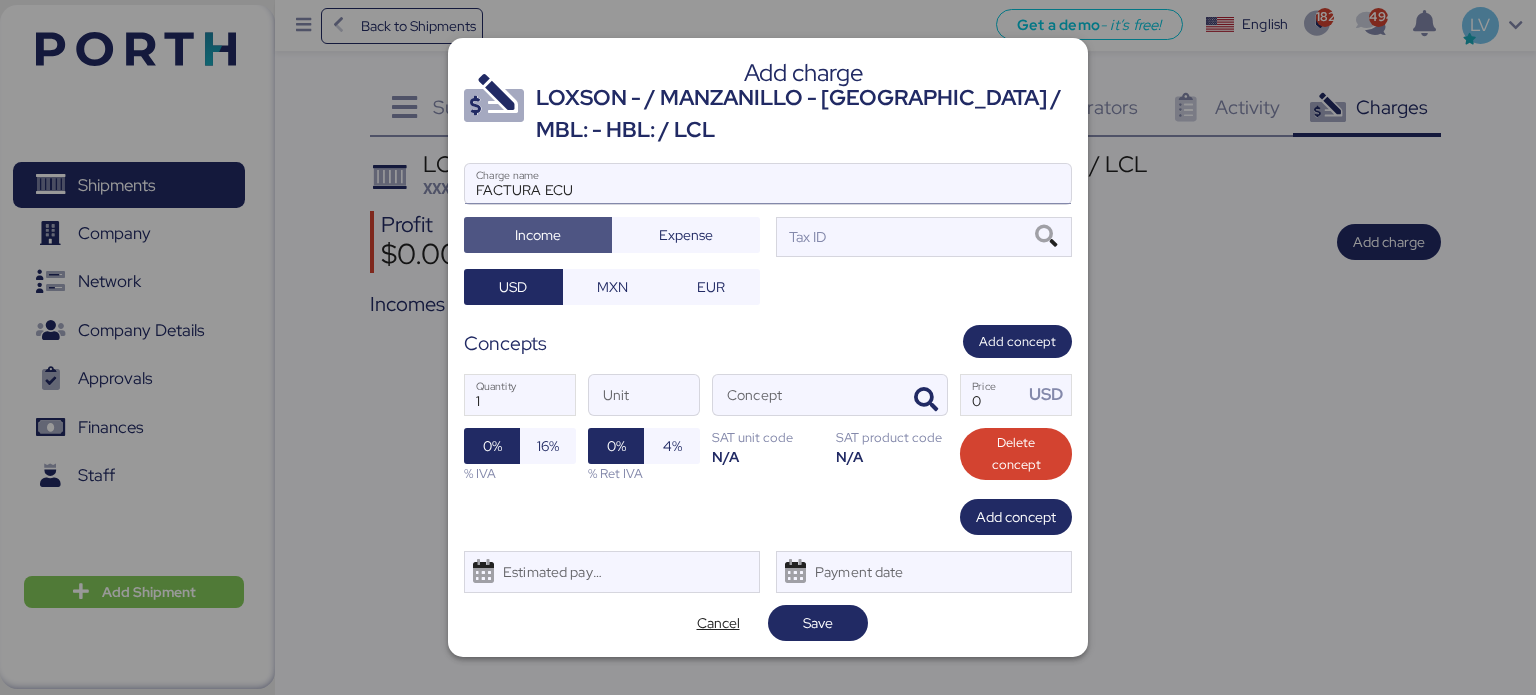 type 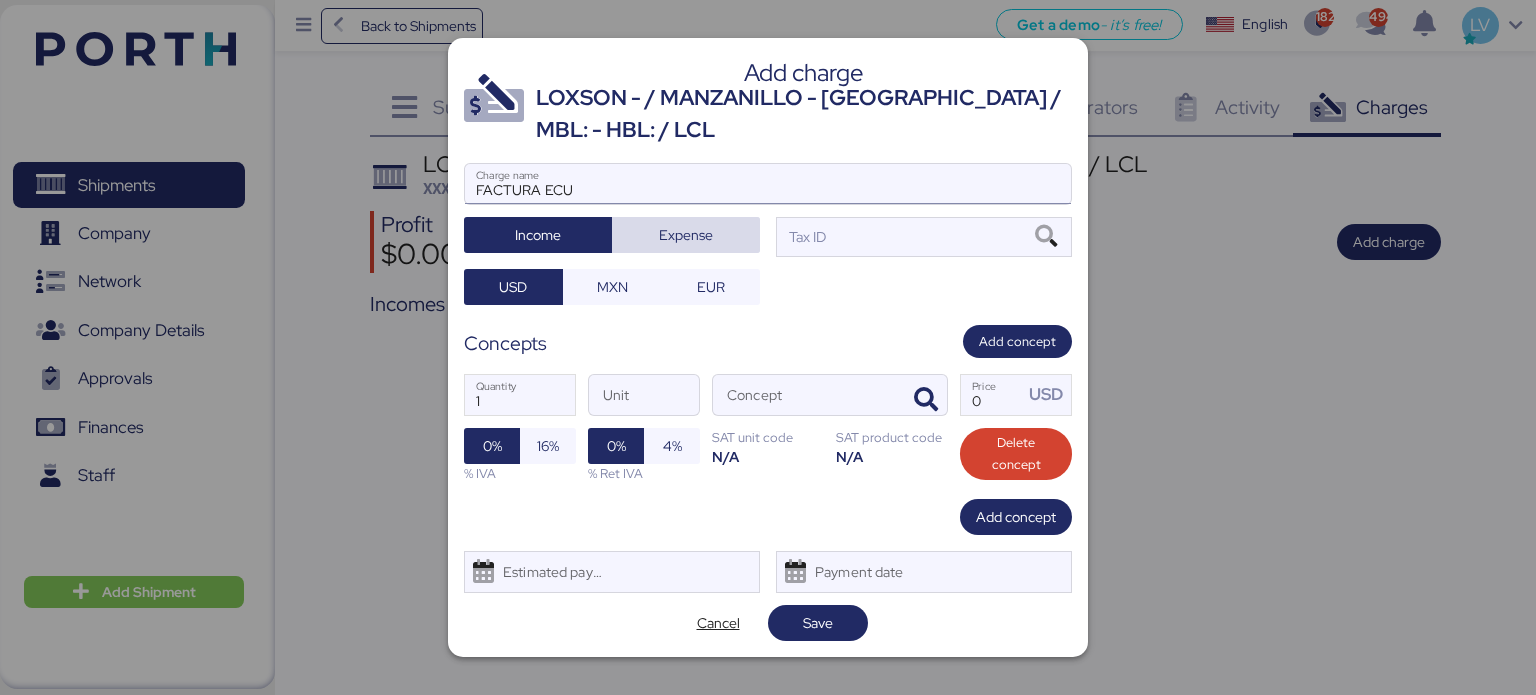 type 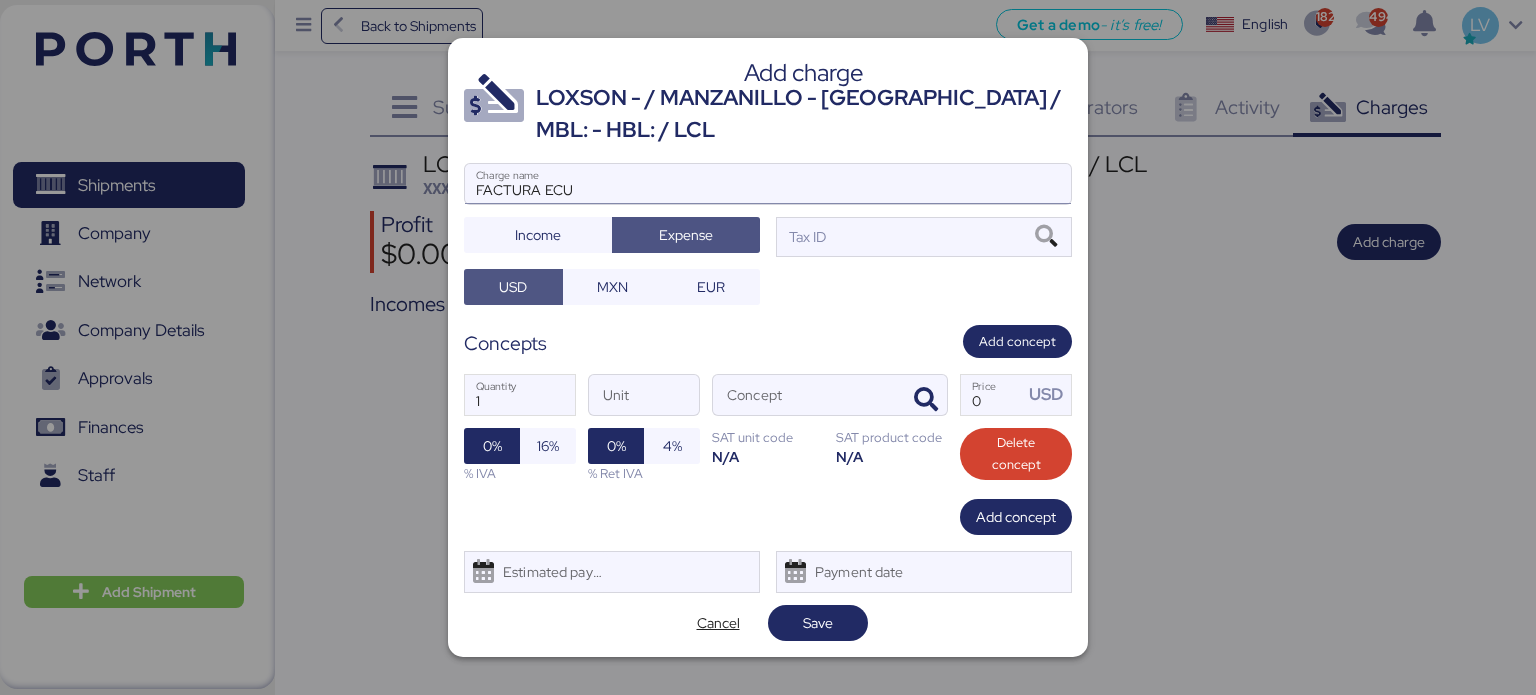 type 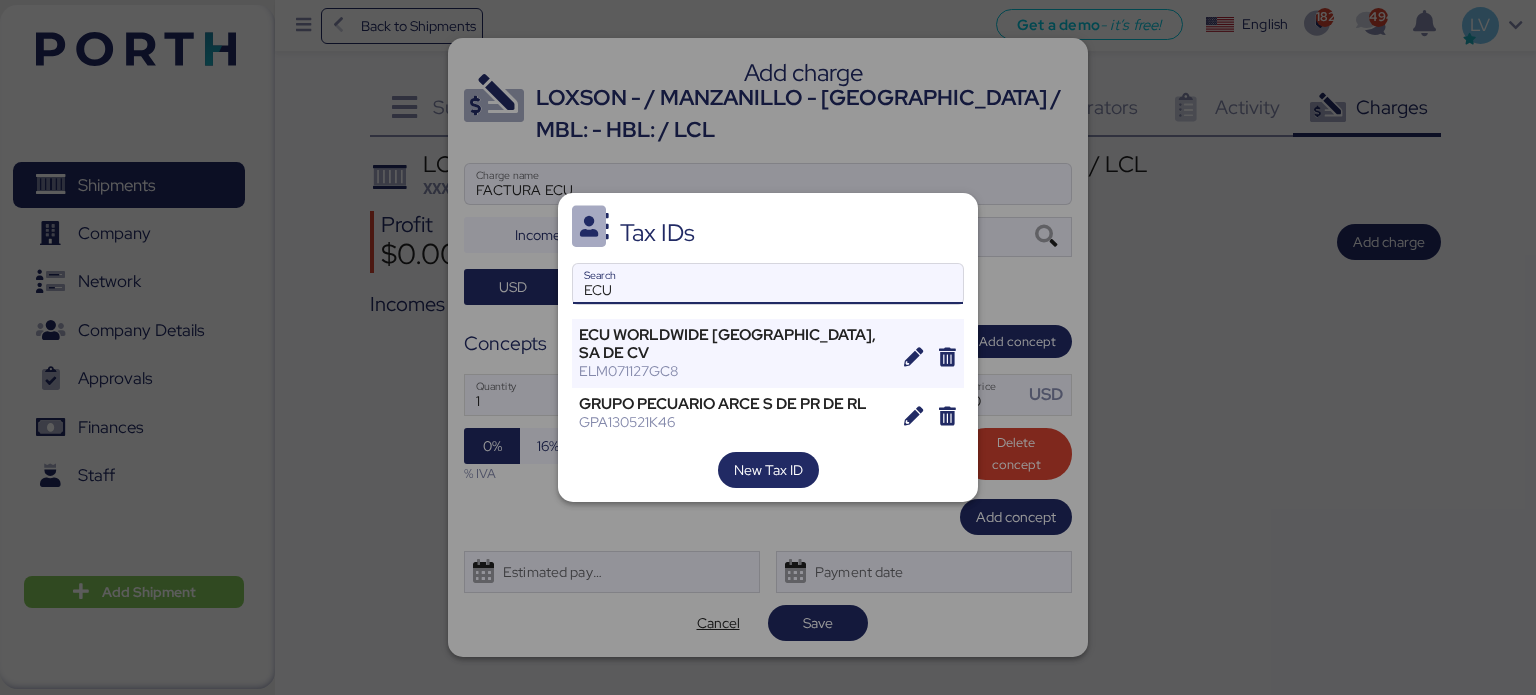 type on "ECU" 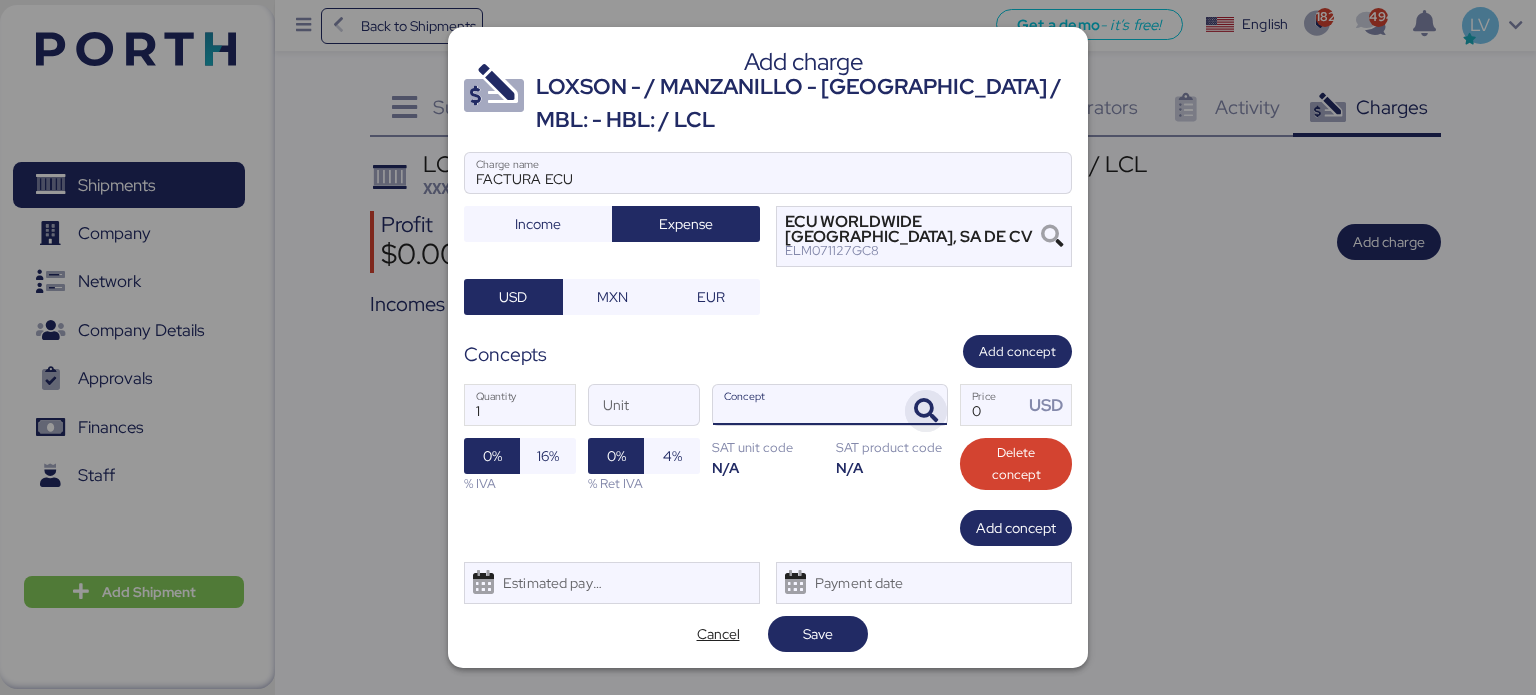 click at bounding box center (926, 411) 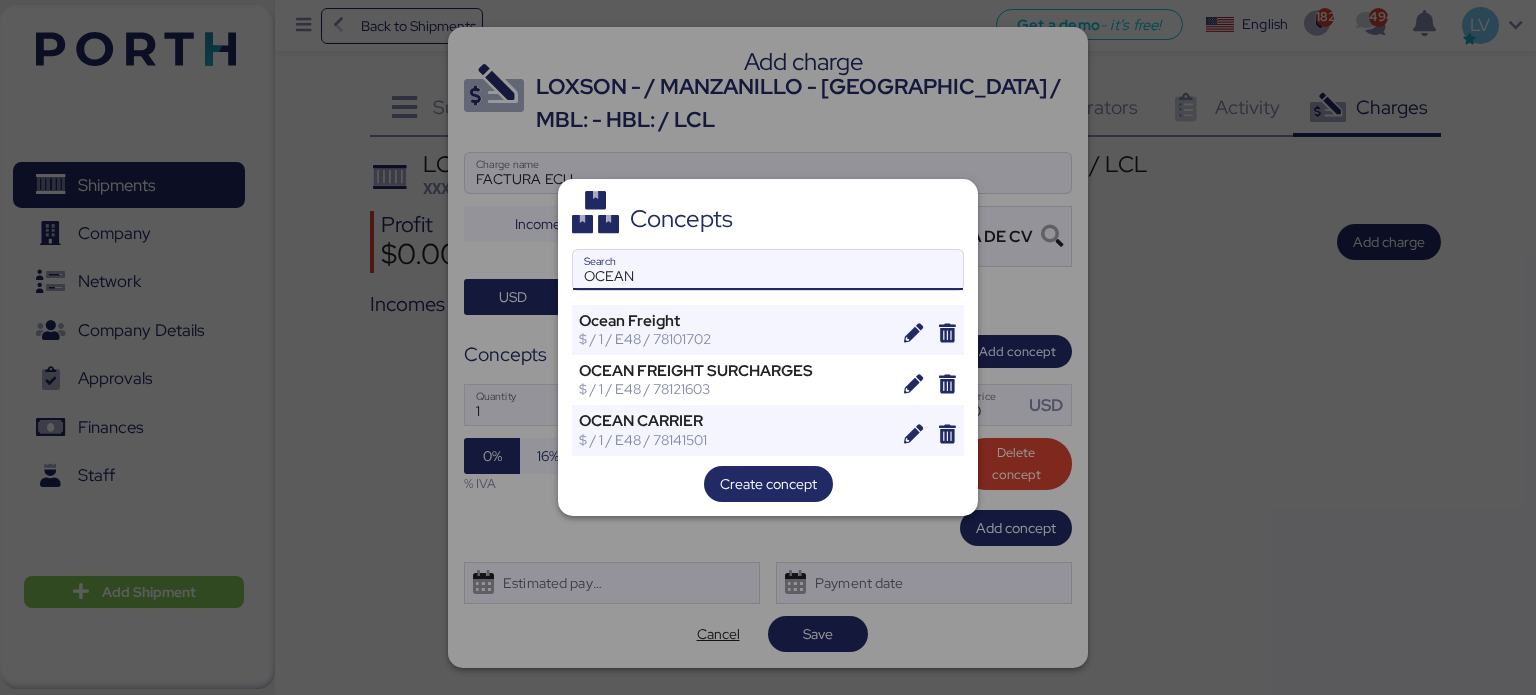 type on "OCEAN" 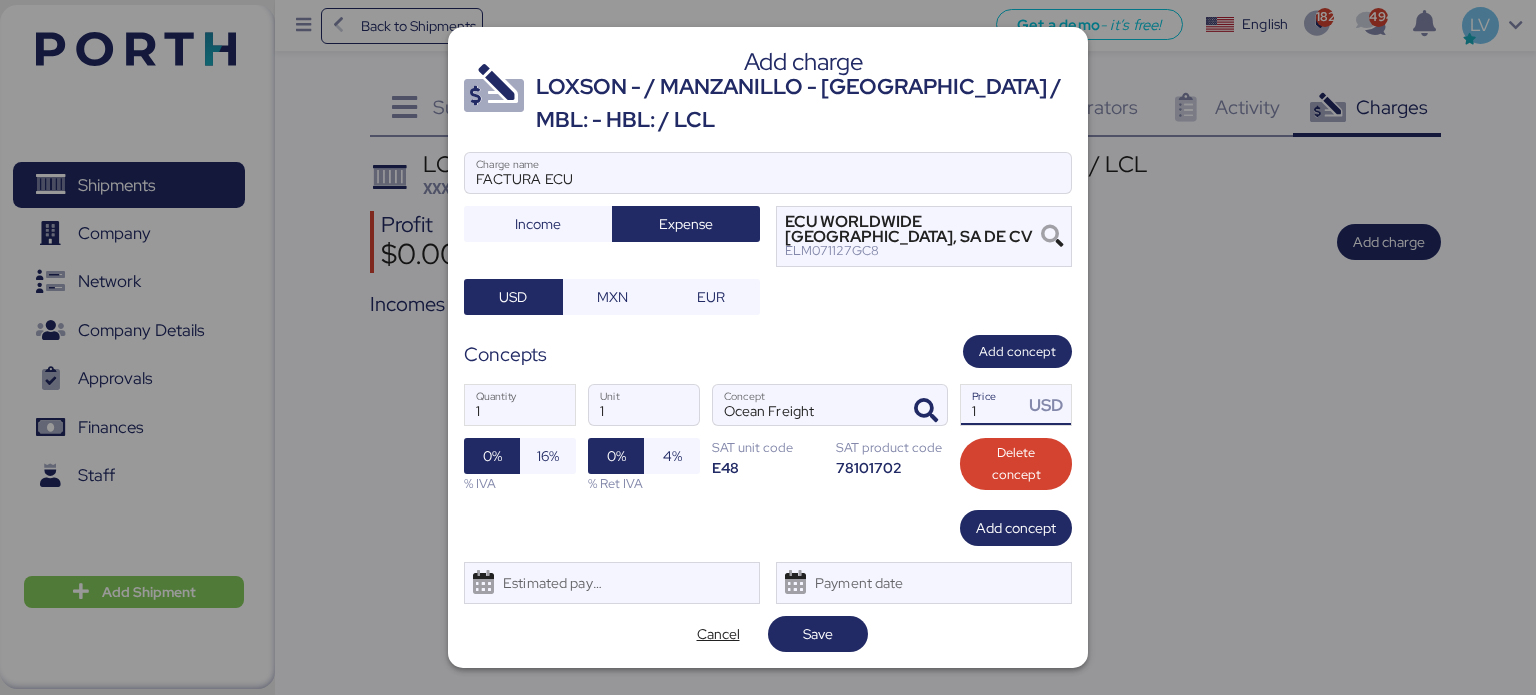 click on "1" at bounding box center (992, 405) 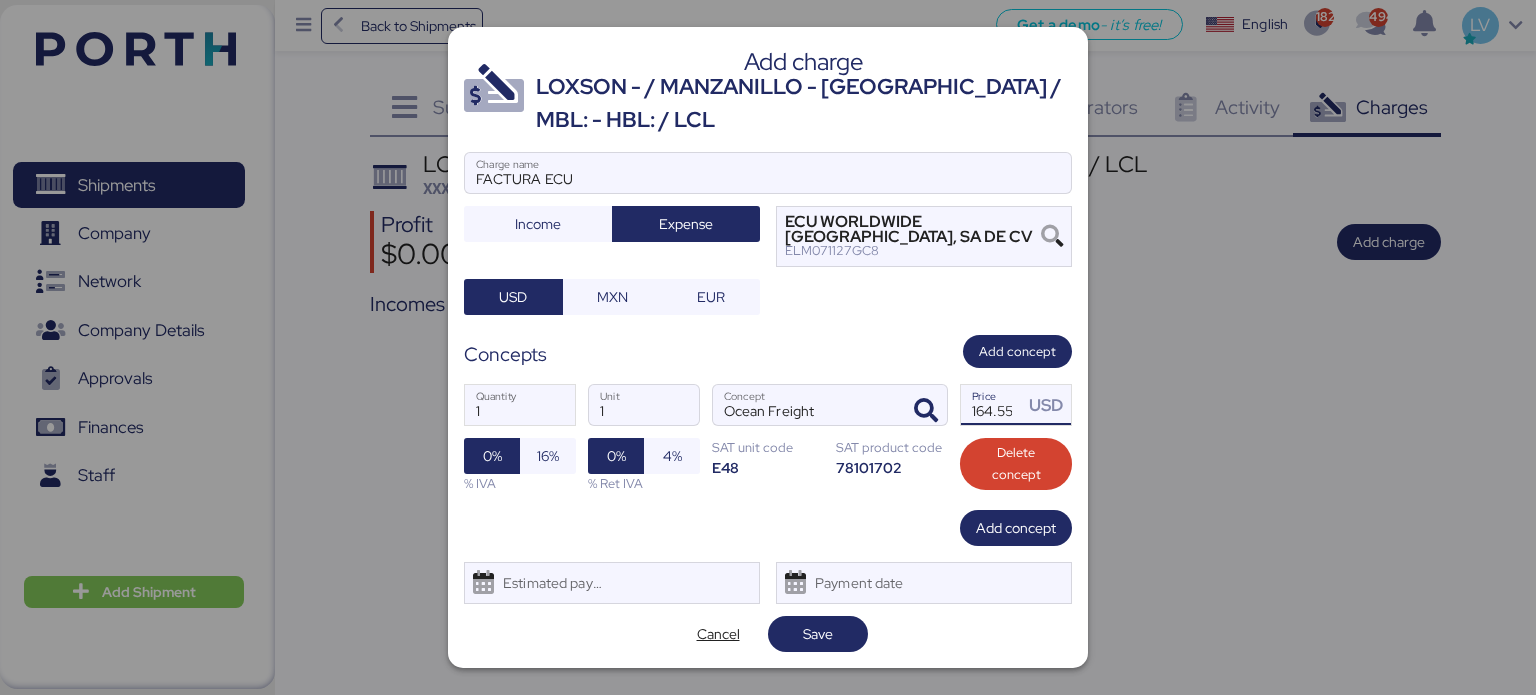 scroll, scrollTop: 0, scrollLeft: 1, axis: horizontal 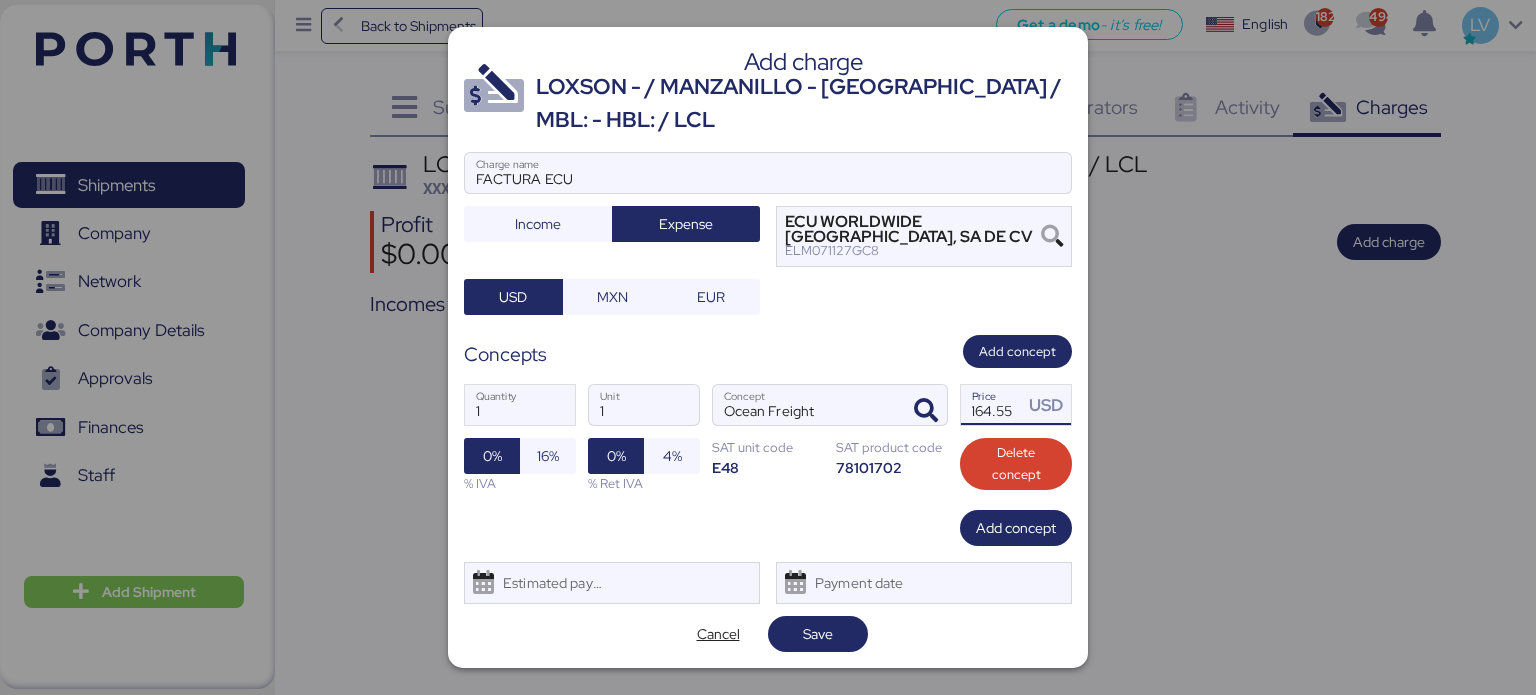 type on "164.55" 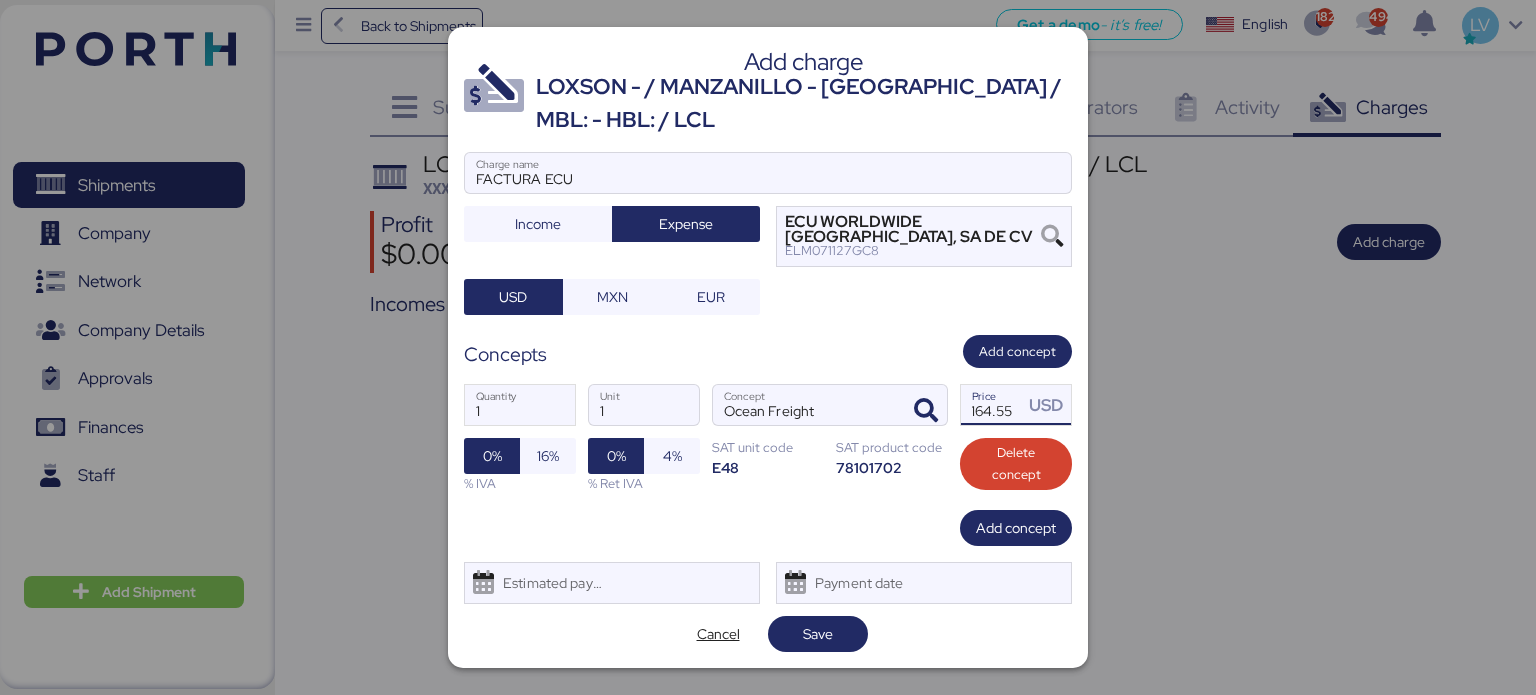 scroll, scrollTop: 0, scrollLeft: 0, axis: both 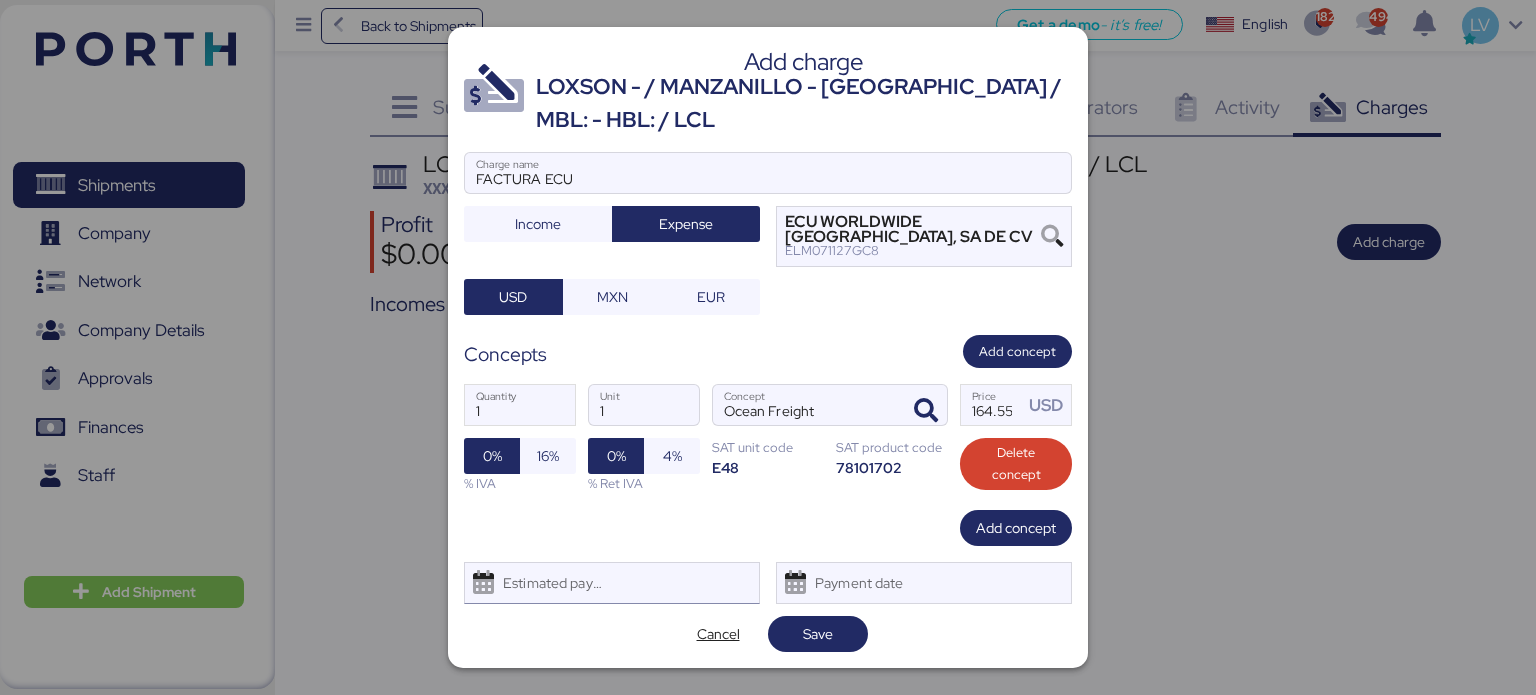 click on "Estimated payment date" at bounding box center (548, 583) 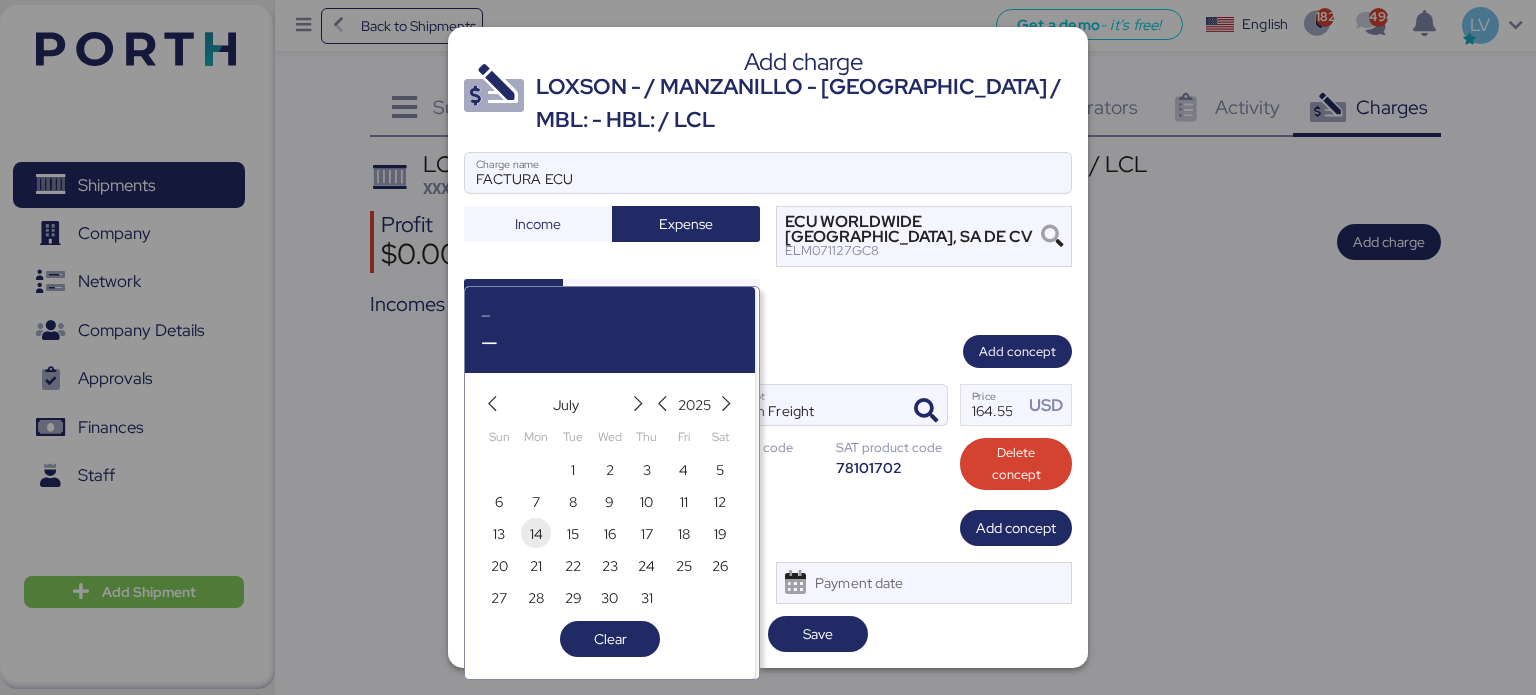 click on "14" at bounding box center (536, 534) 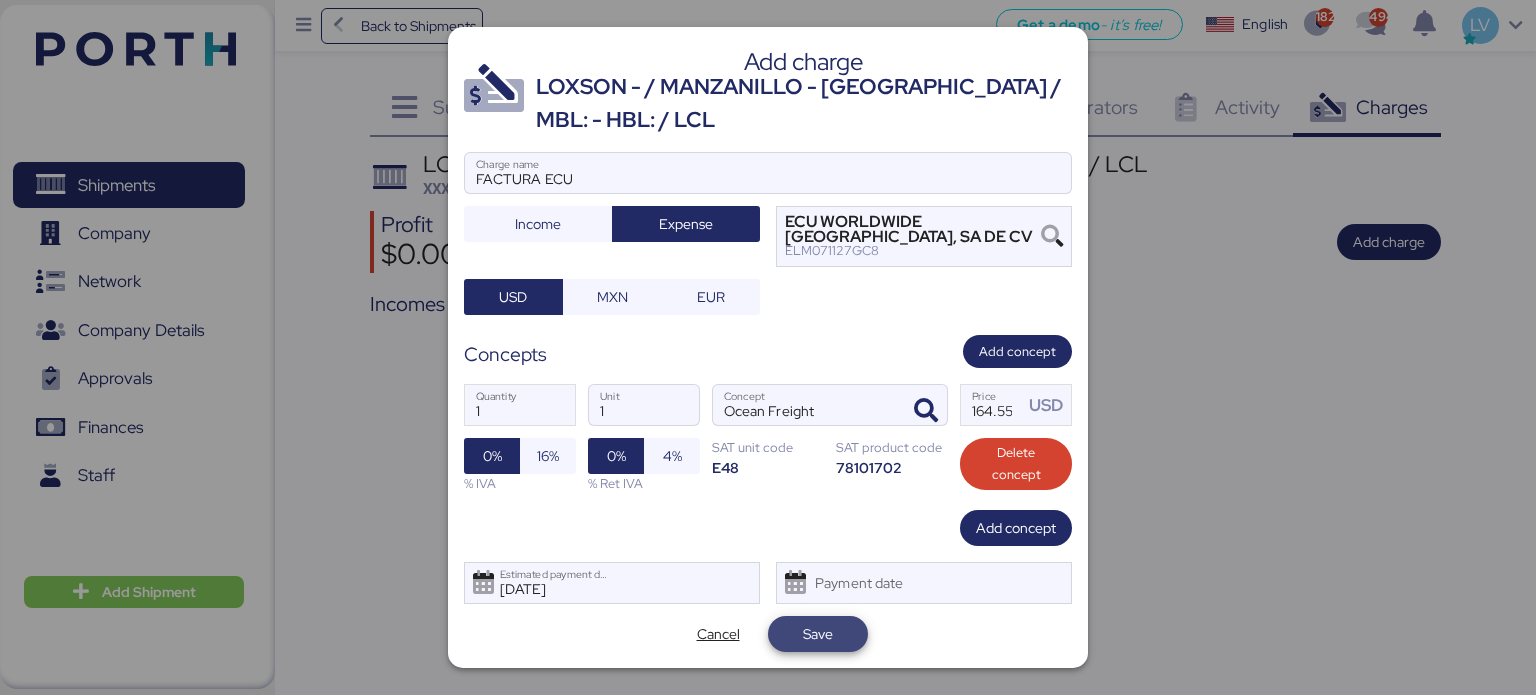 click on "Save" at bounding box center [818, 634] 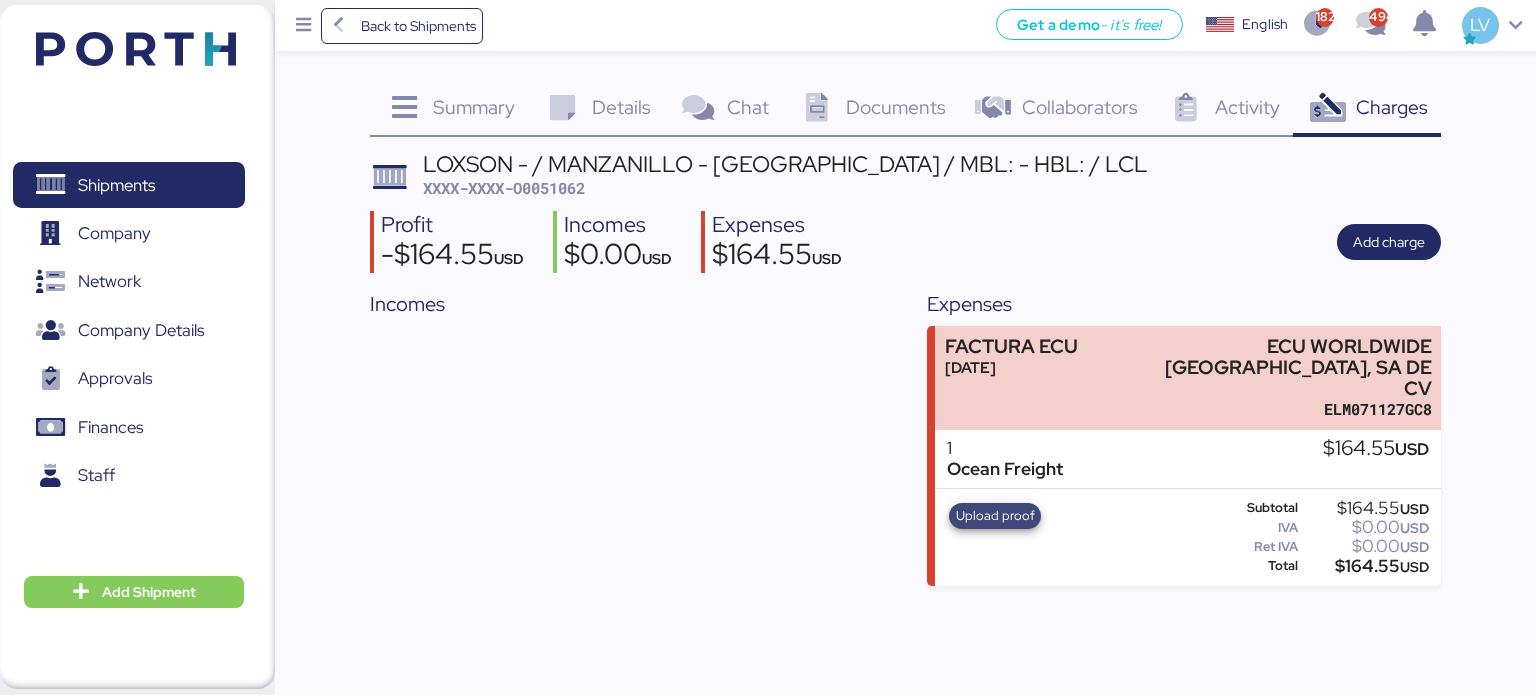 click on "Upload proof" at bounding box center [995, 516] 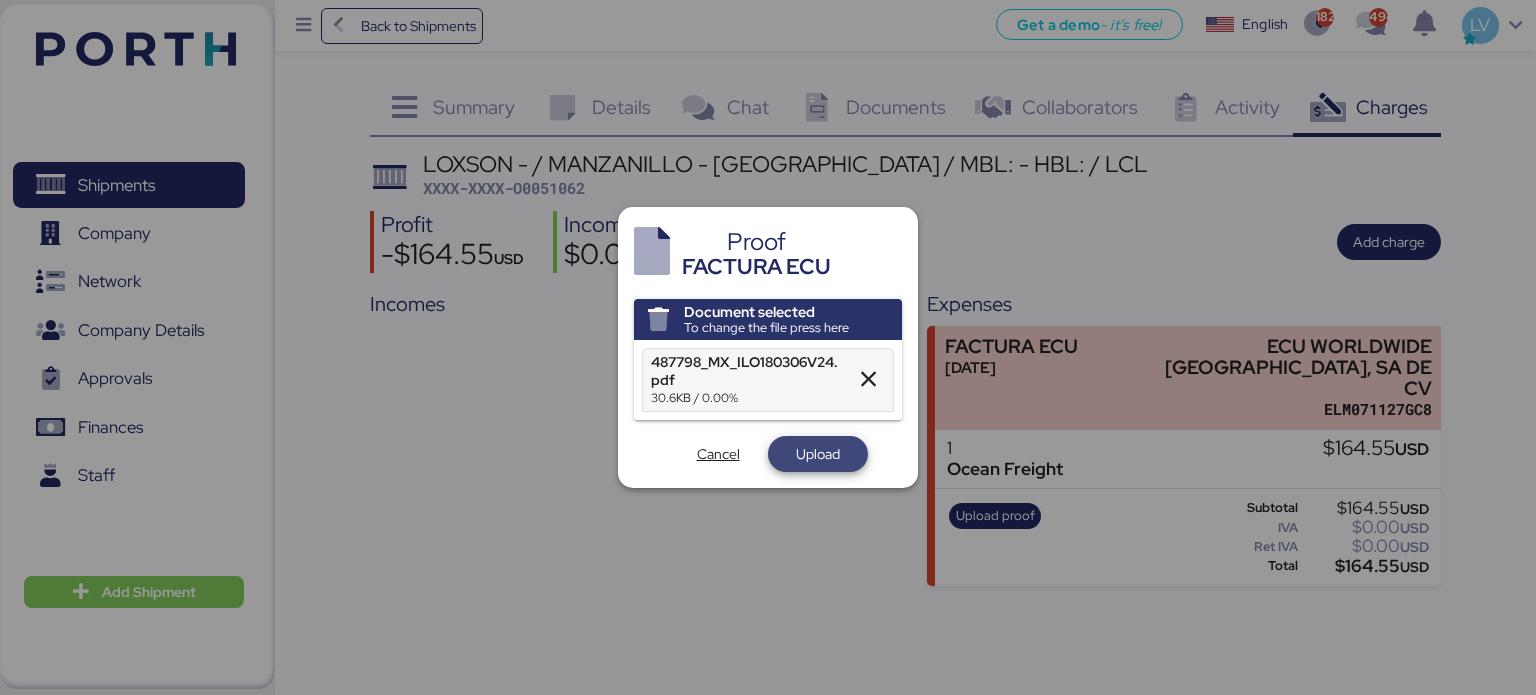 click on "Upload" at bounding box center [818, 454] 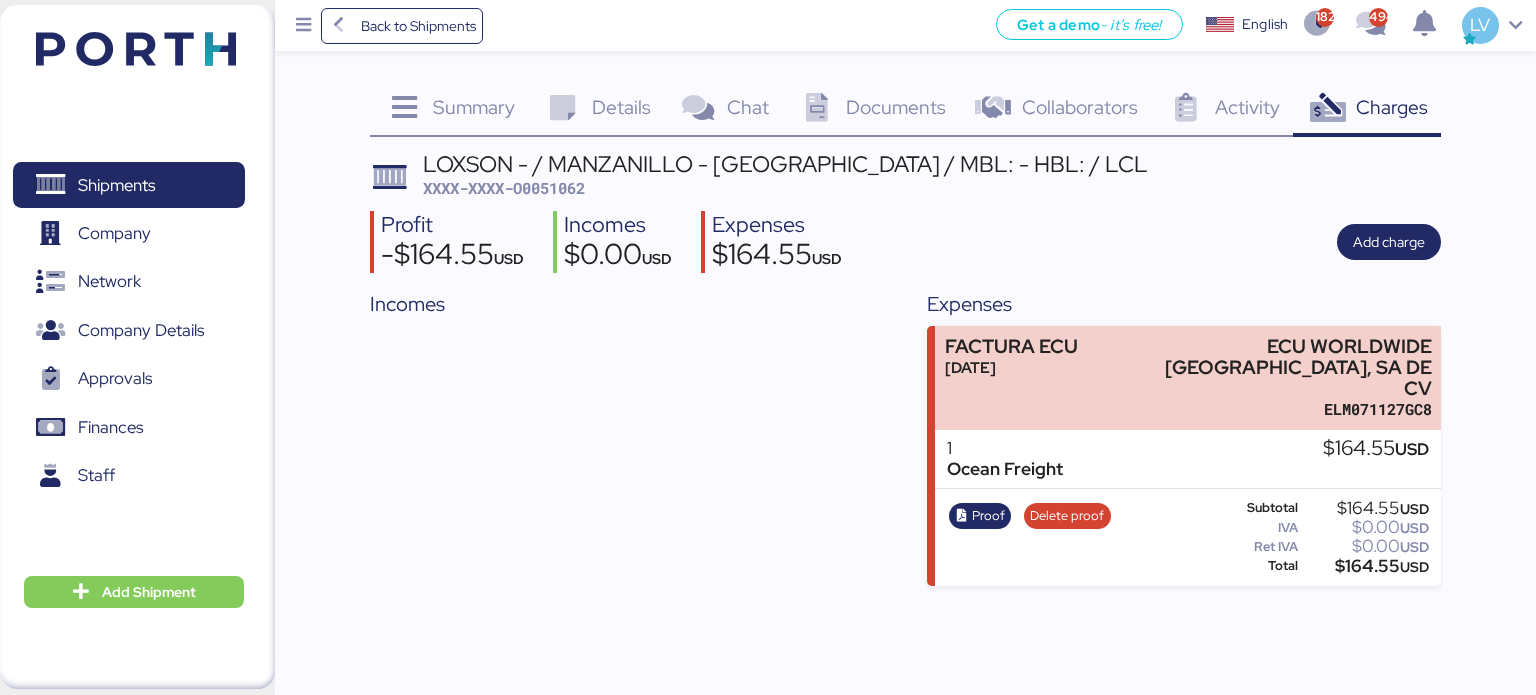 click on "LOXSON - / MANZANILLO - [GEOGRAPHIC_DATA] / MBL: - HBL: / LCL" at bounding box center (785, 164) 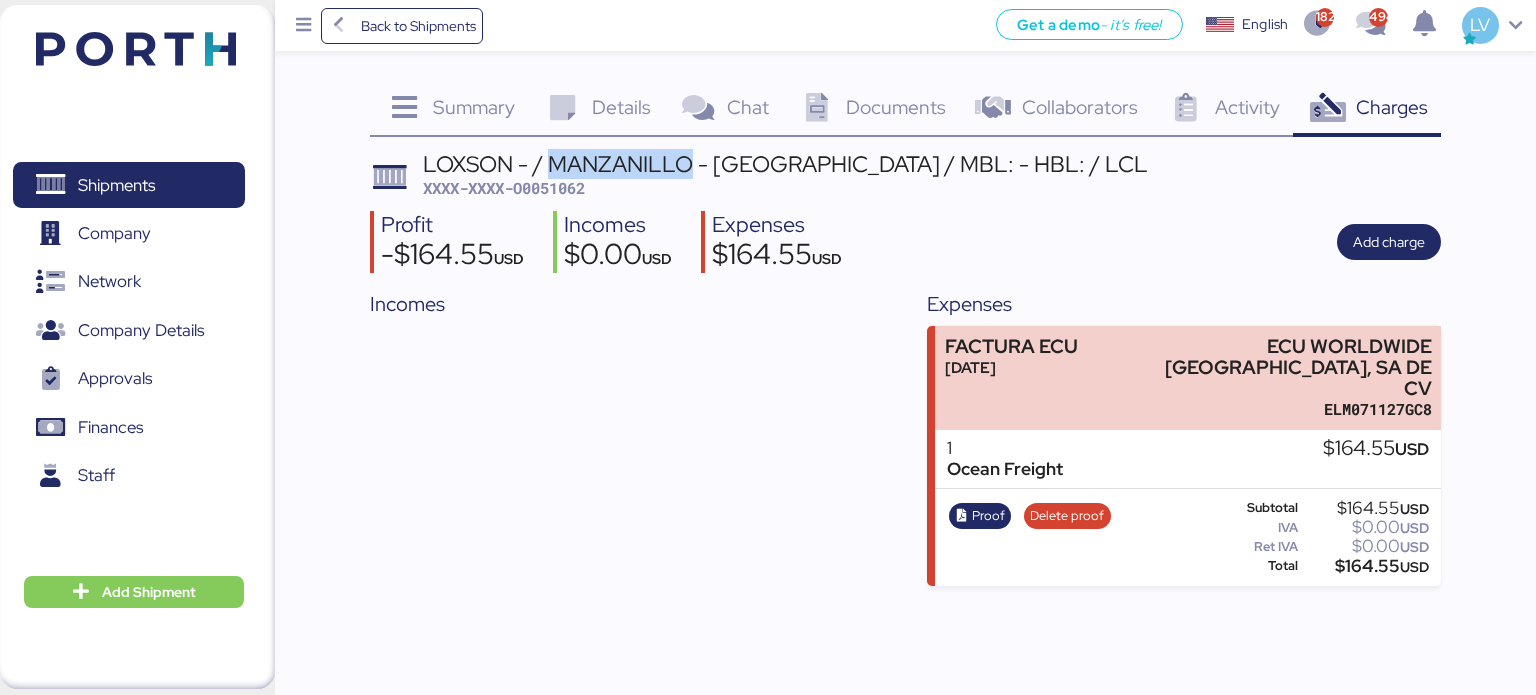 click on "LOXSON - / MANZANILLO - [GEOGRAPHIC_DATA] / MBL: - HBL: / LCL" at bounding box center [785, 164] 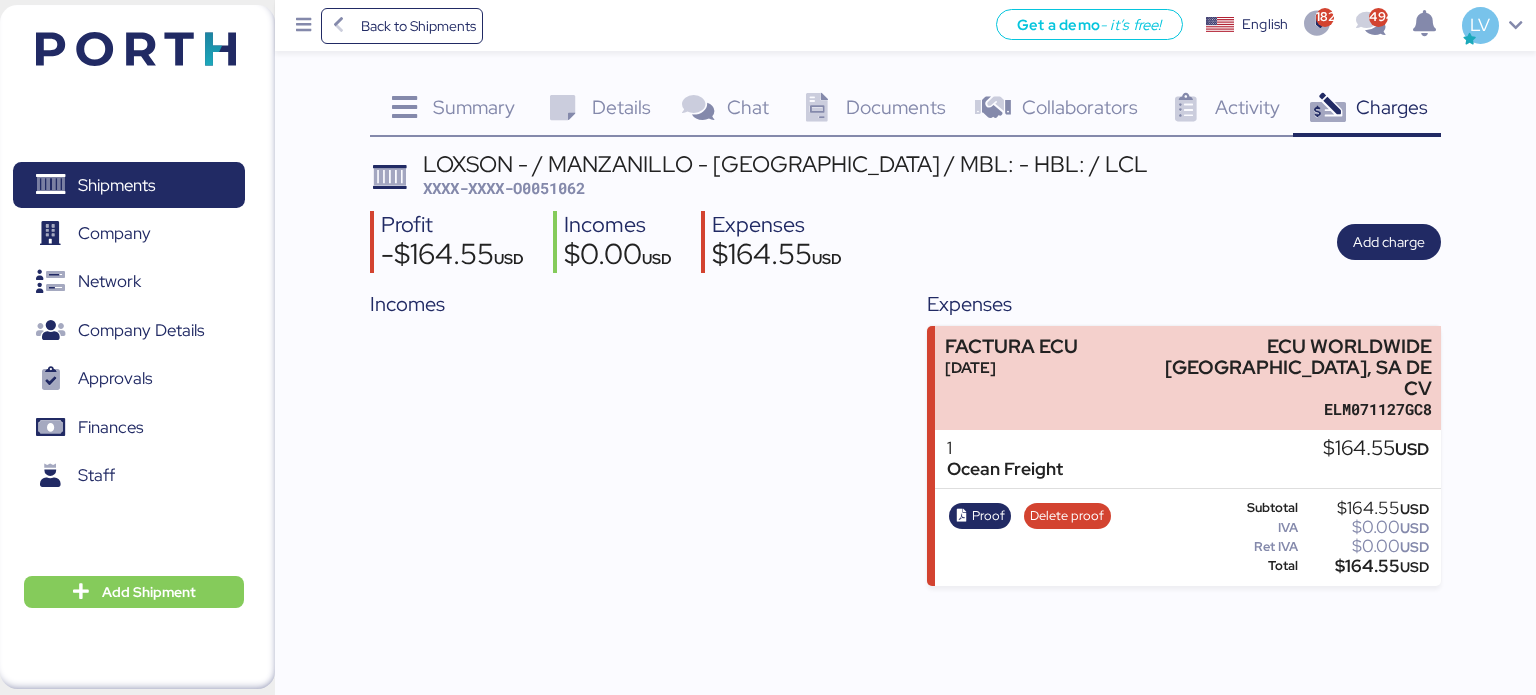 click on "XXXX-XXXX-O0051062" at bounding box center [504, 188] 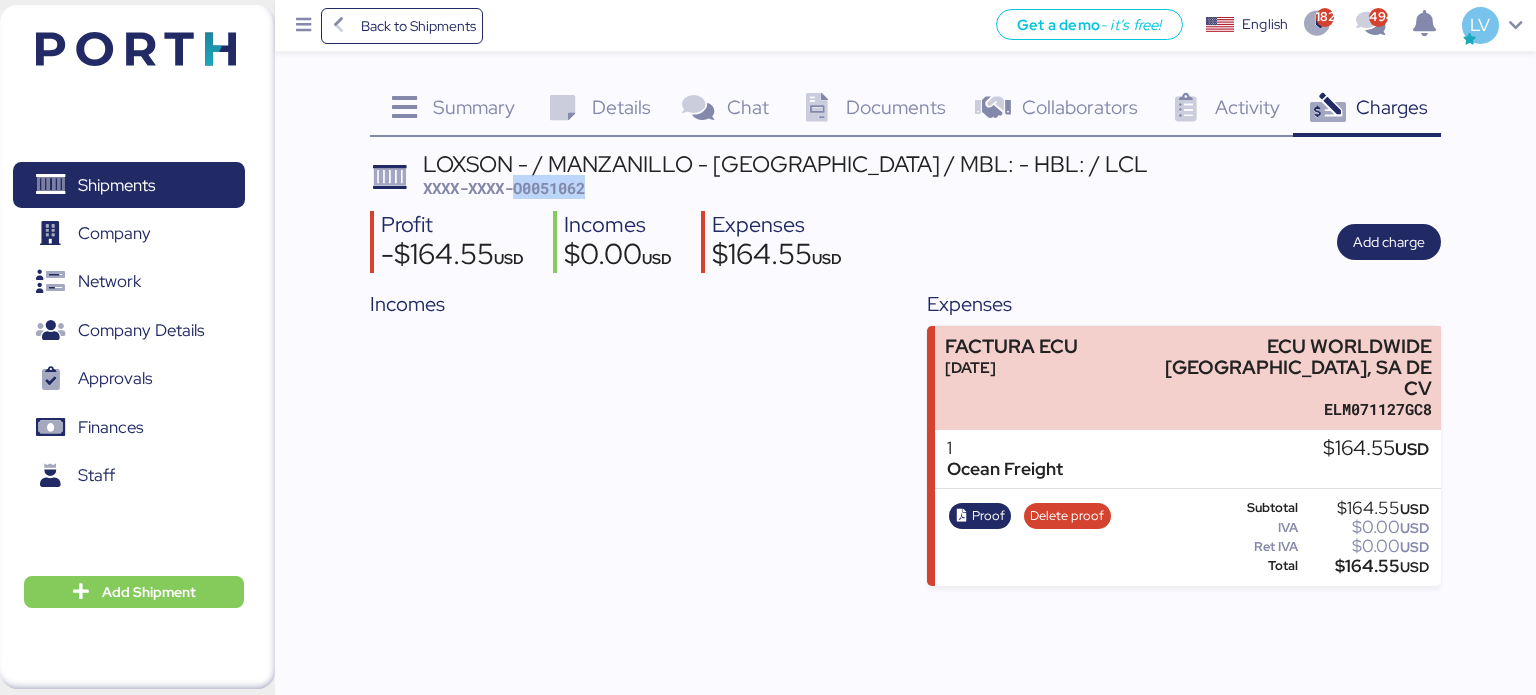 click on "XXXX-XXXX-O0051062" at bounding box center [504, 188] 